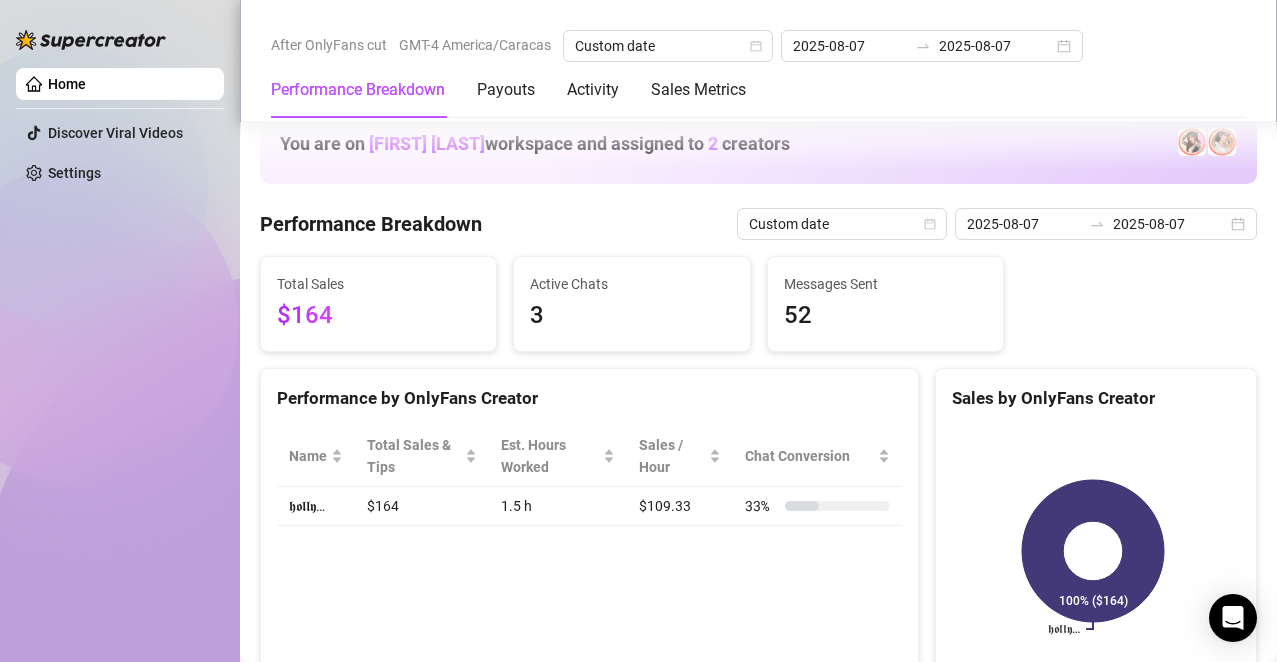 scroll, scrollTop: 0, scrollLeft: 0, axis: both 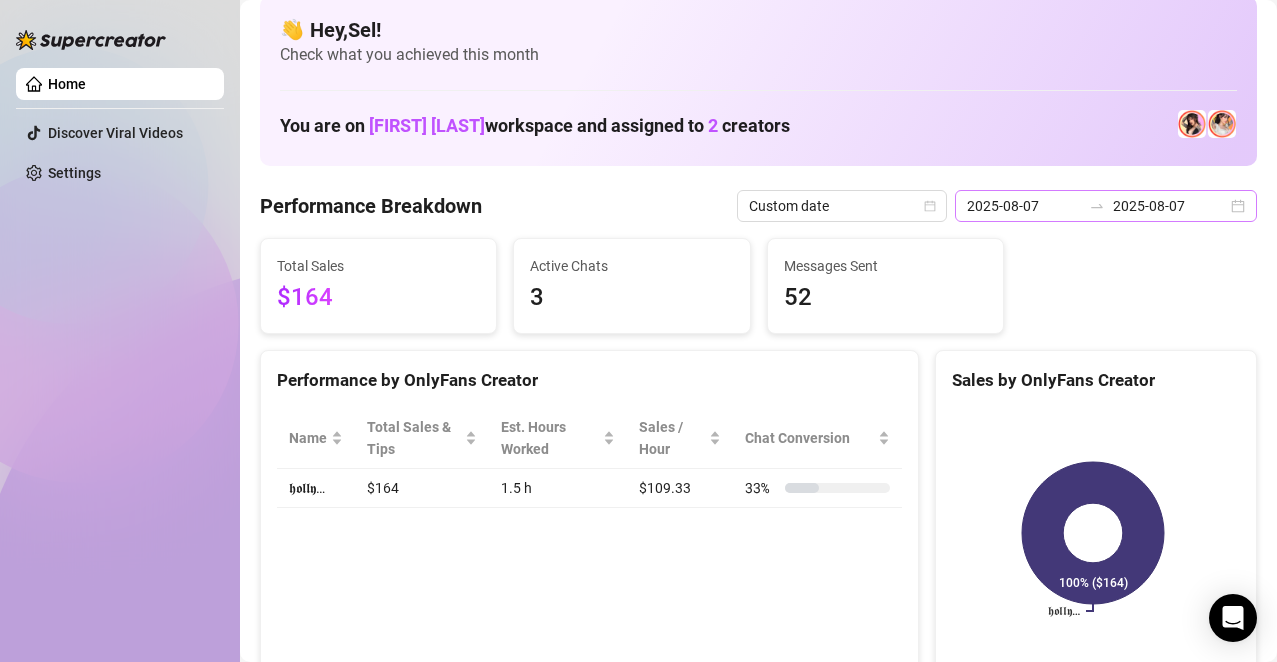 click on "[DATE] [DATE]" at bounding box center (1106, 206) 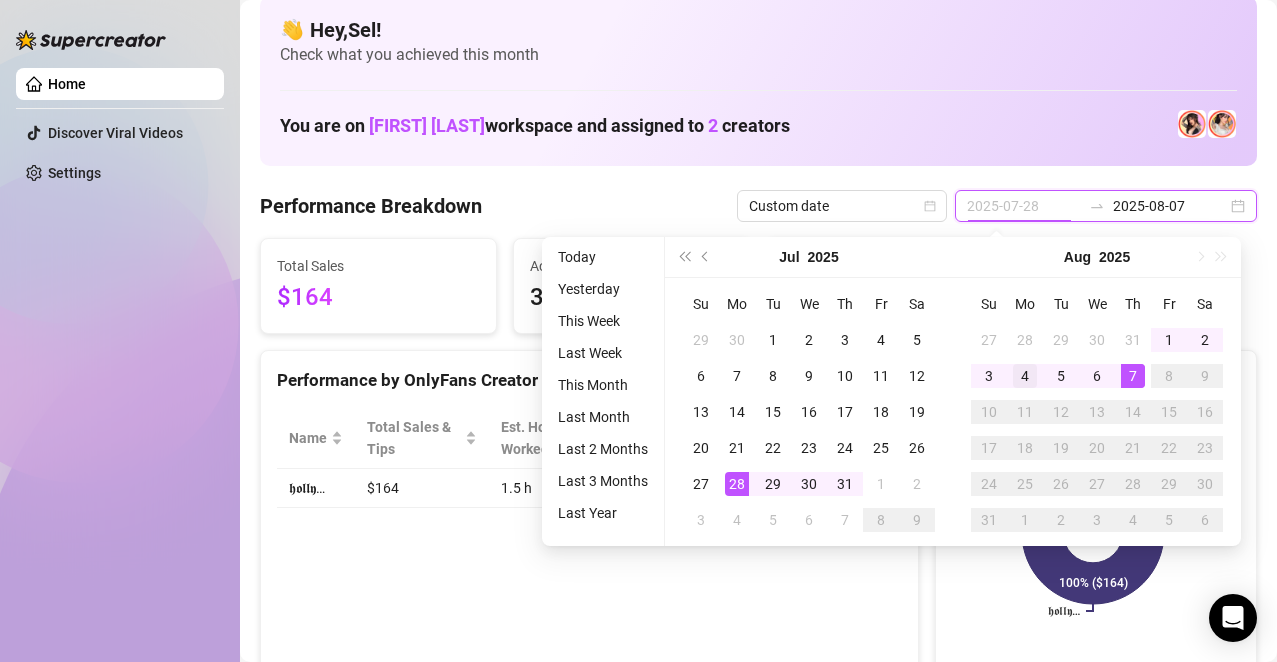 type on "2025-08-04" 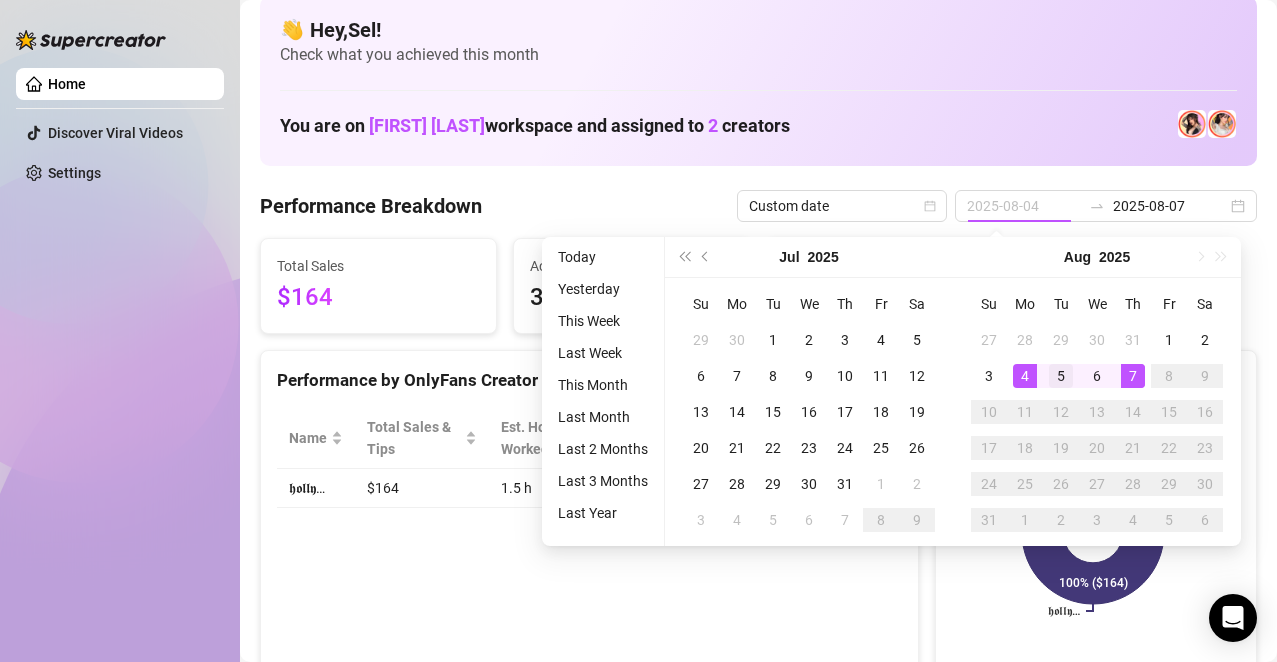 drag, startPoint x: 1021, startPoint y: 365, endPoint x: 1059, endPoint y: 373, distance: 38.832977 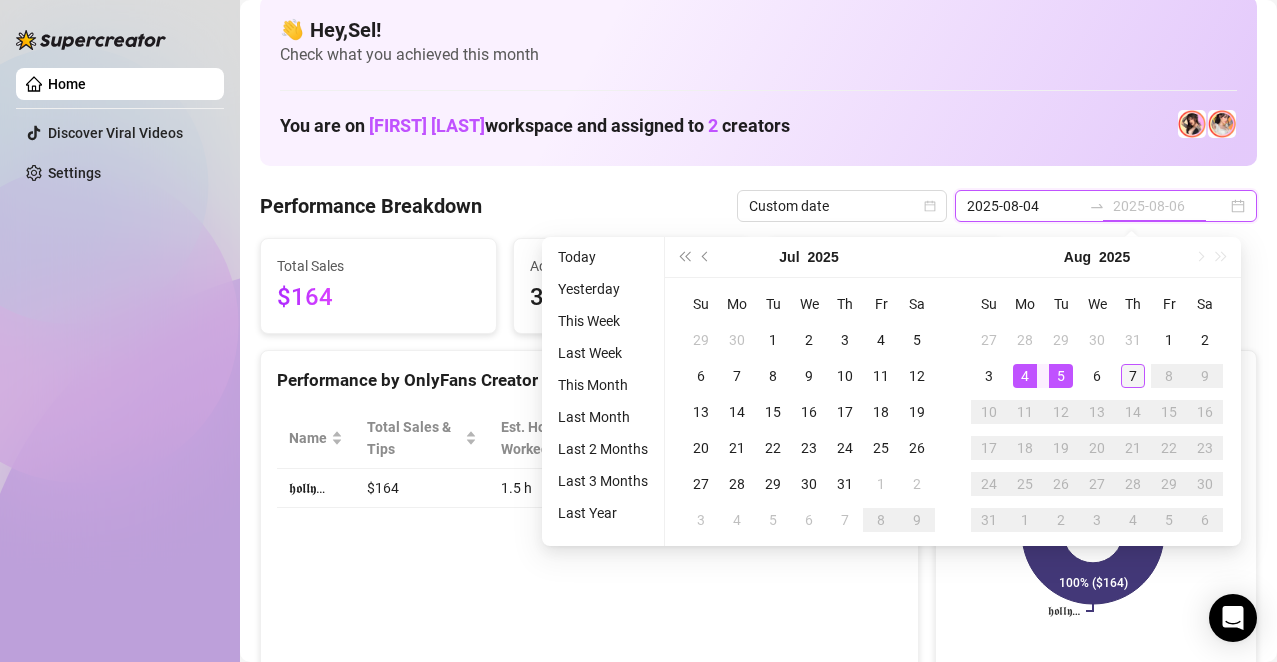 type on "2025-08-07" 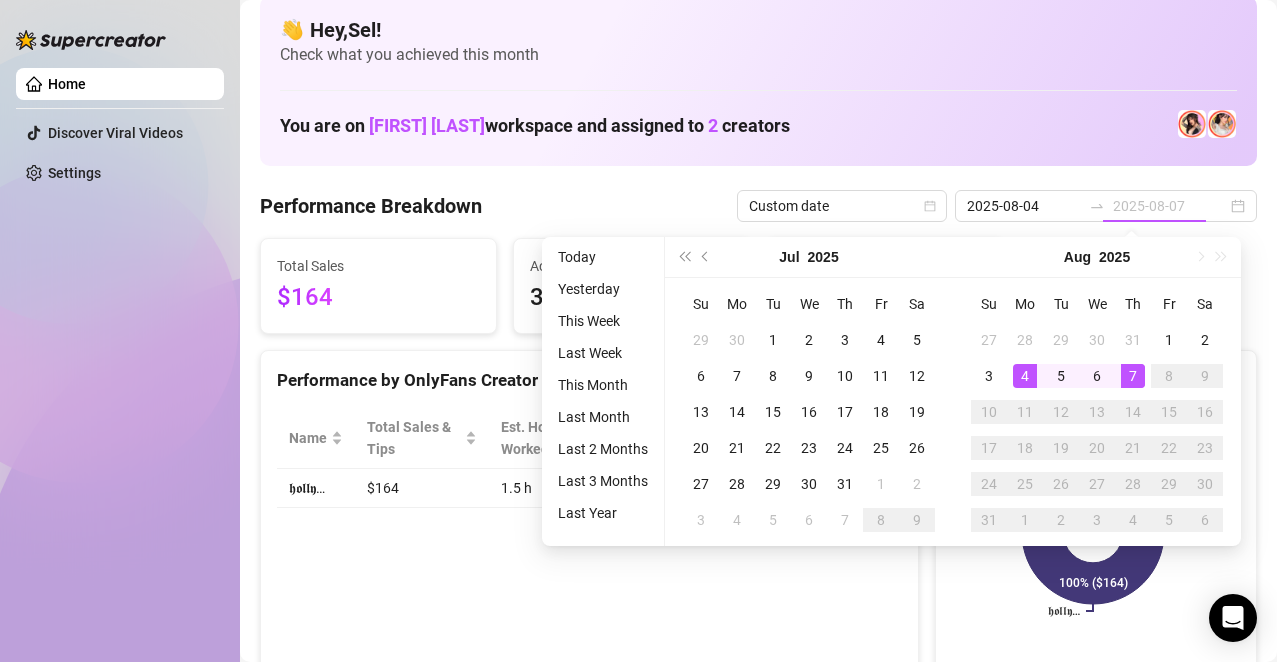click on "7" at bounding box center [1133, 376] 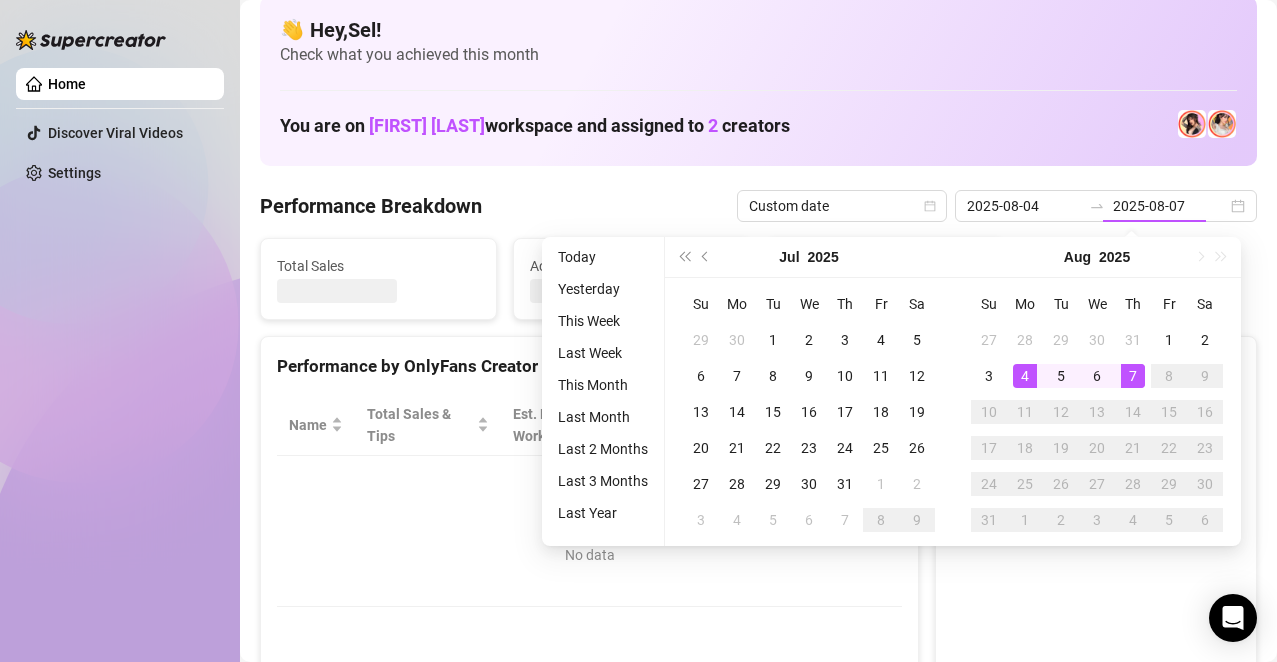 type on "2025-08-04" 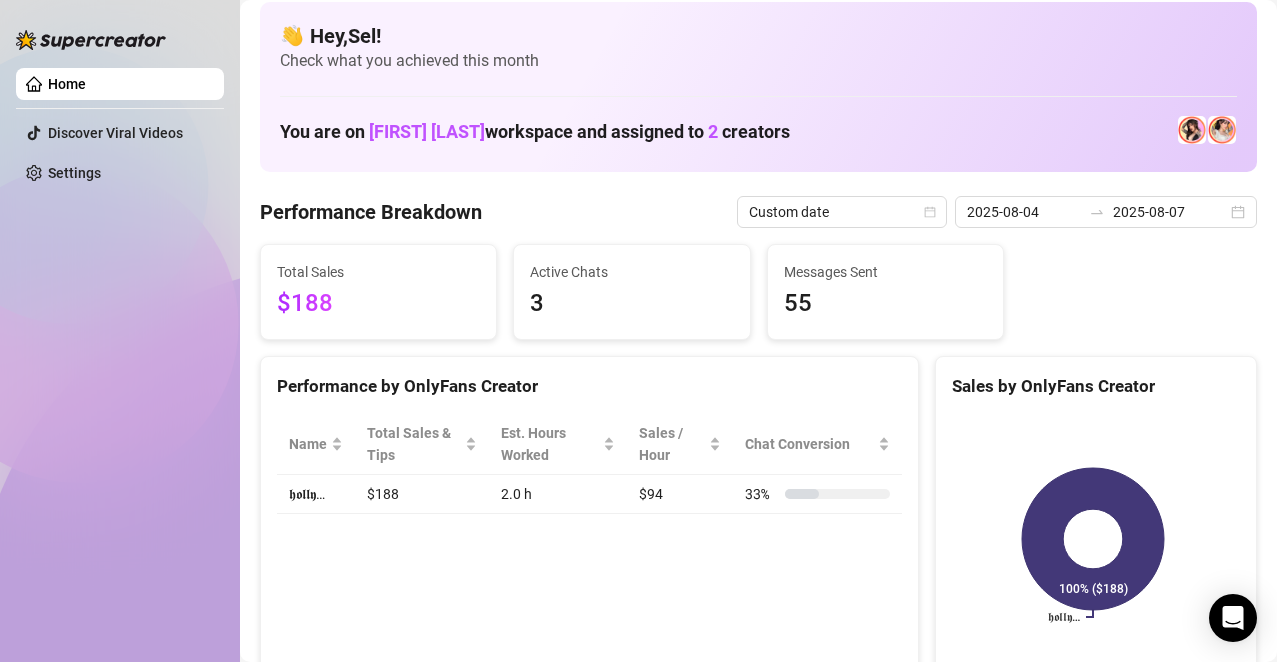 scroll, scrollTop: 0, scrollLeft: 0, axis: both 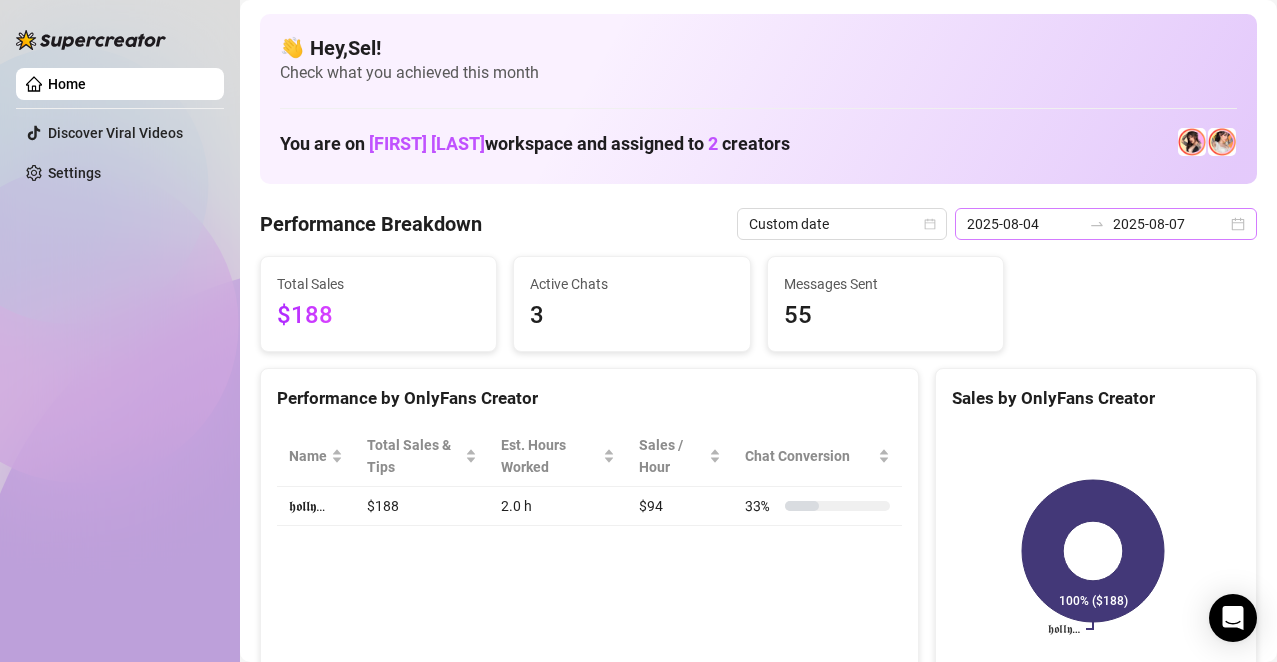 click on "[DATE] [DATE]" at bounding box center [1106, 224] 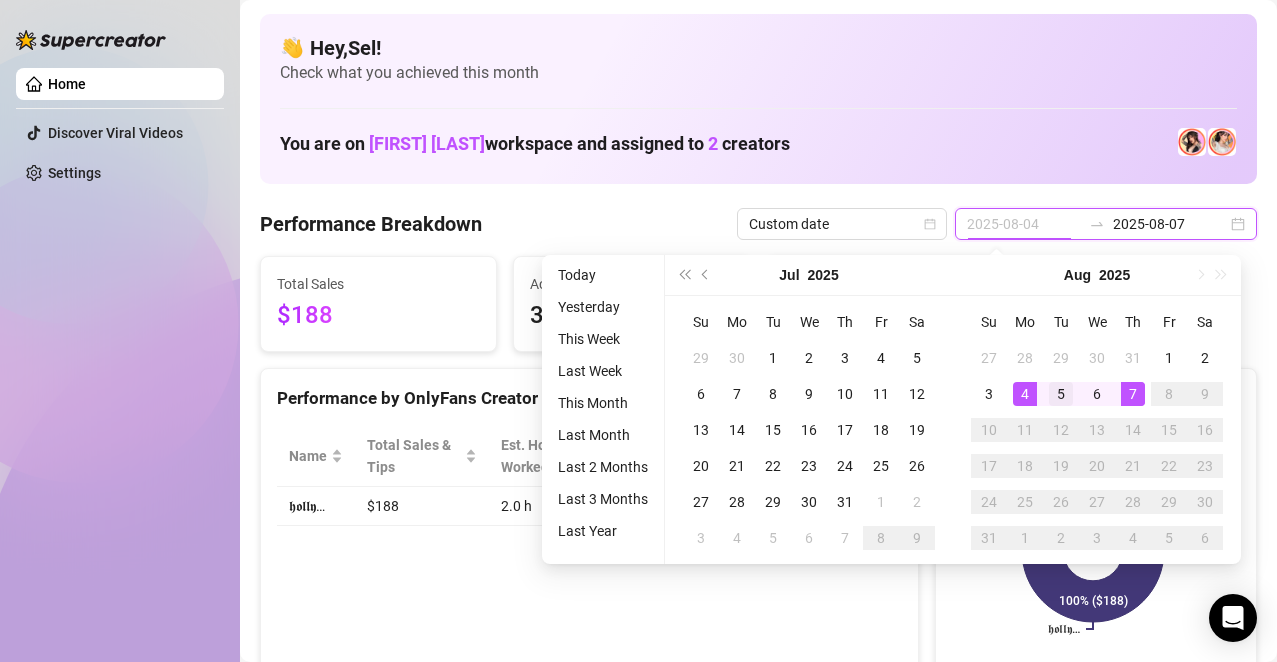 type on "2025-08-05" 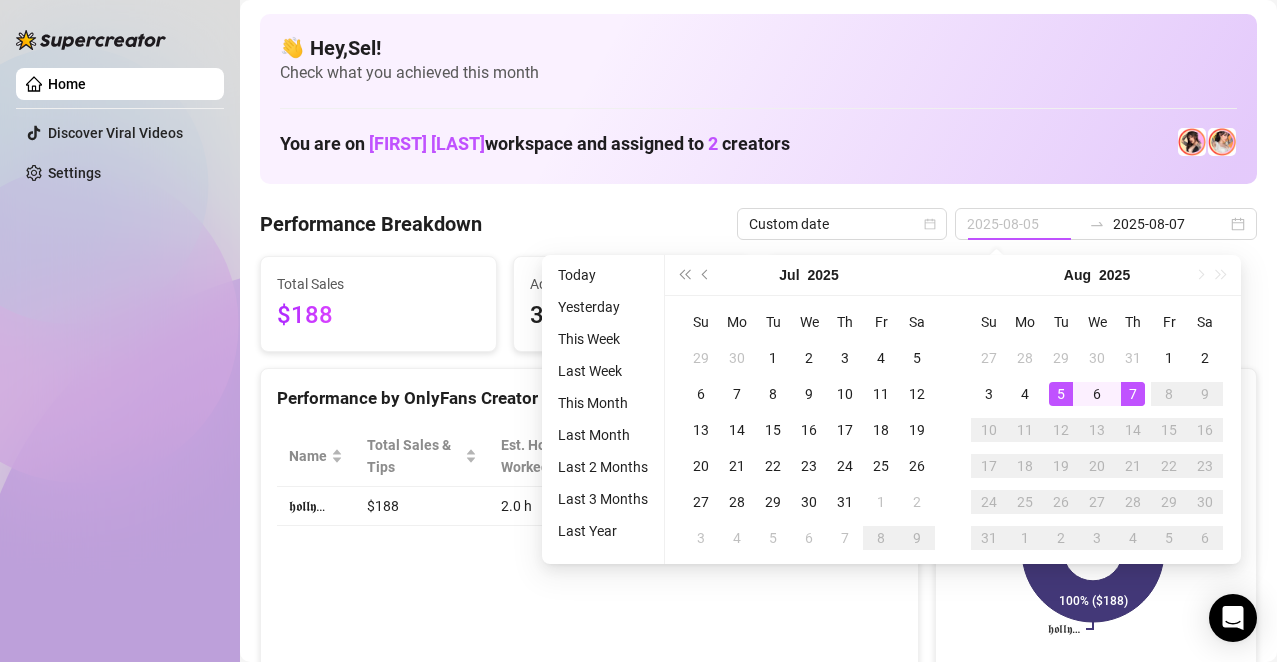 click on "5" at bounding box center (1061, 394) 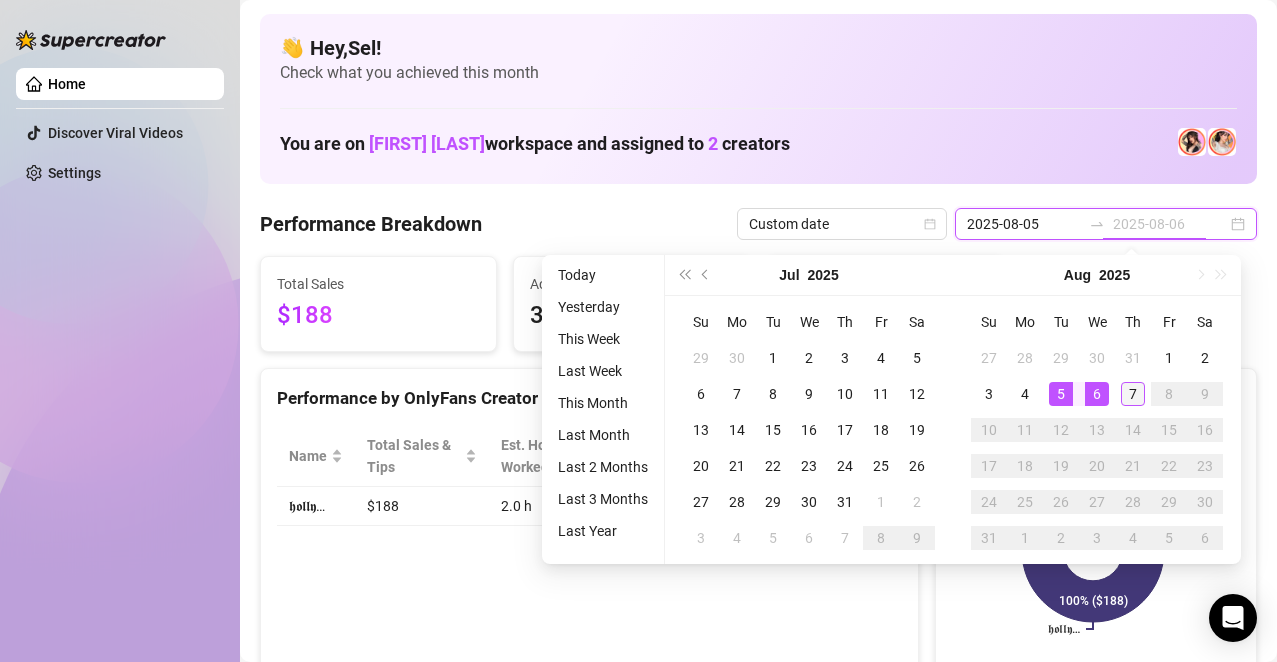 type on "2025-08-07" 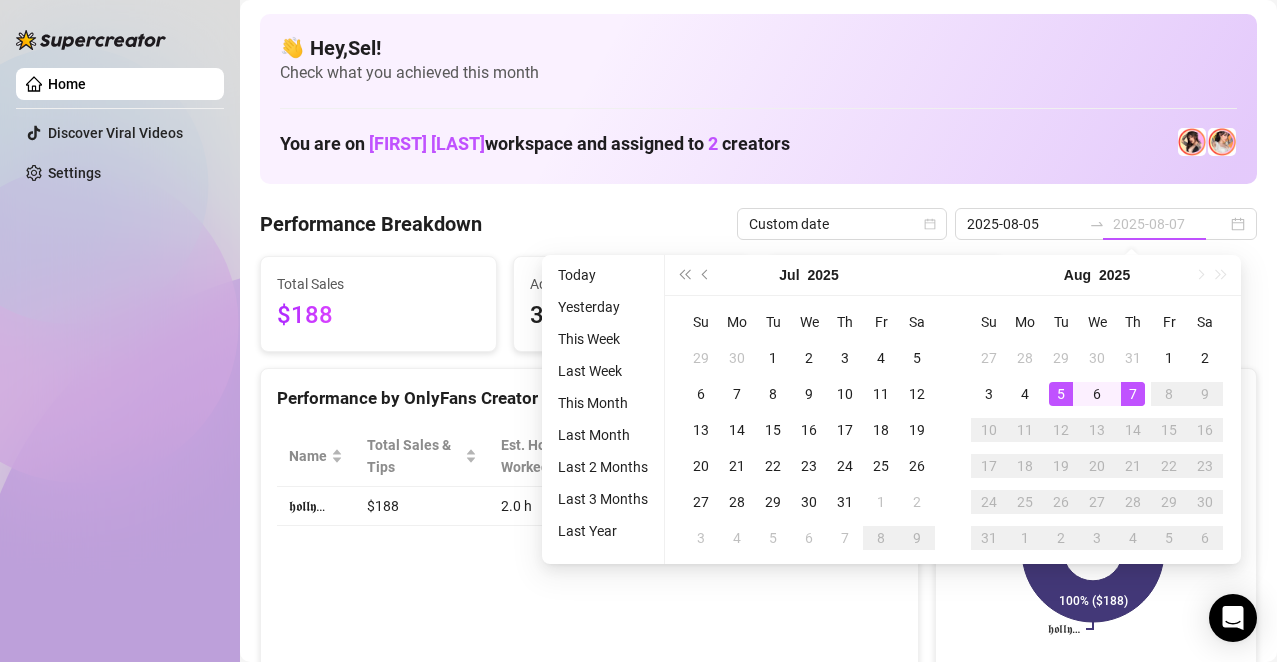 click on "7" at bounding box center [1133, 394] 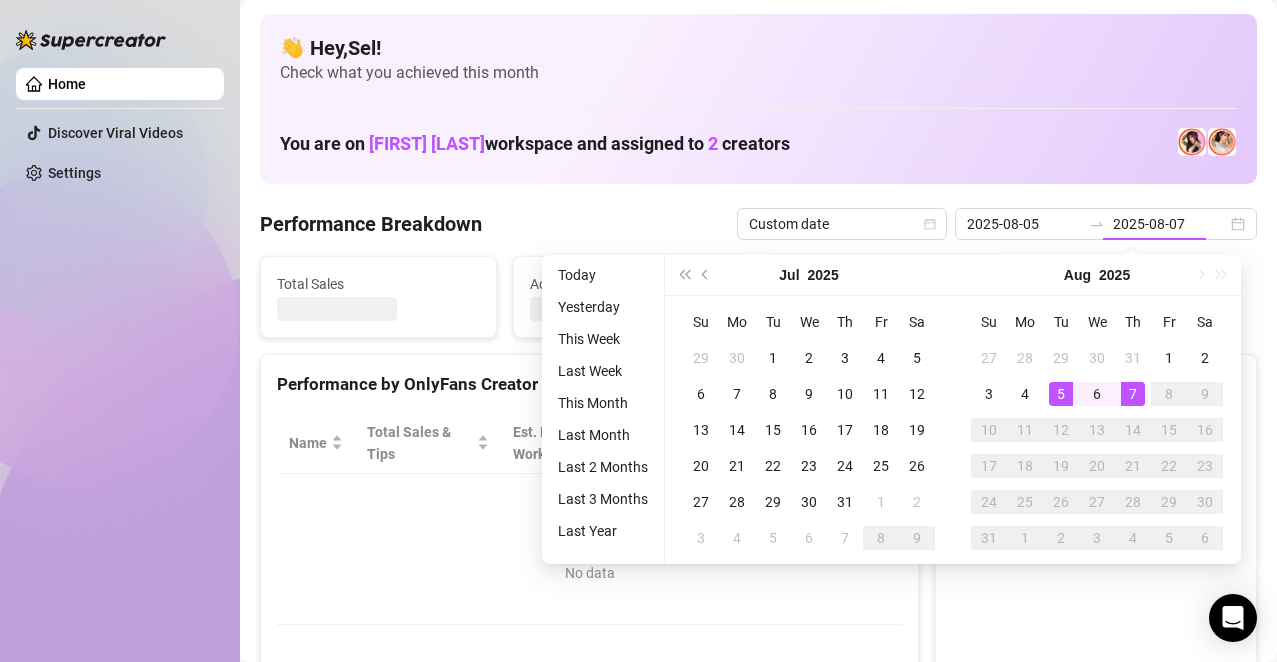 type on "2025-08-05" 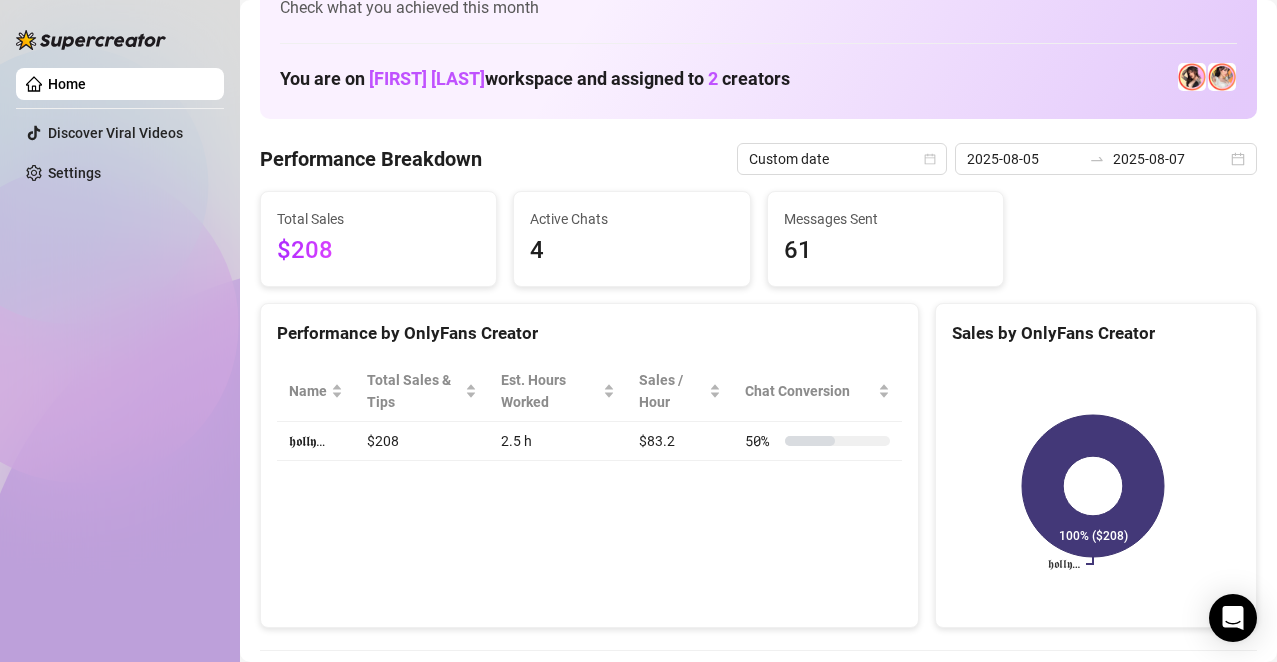 scroll, scrollTop: 64, scrollLeft: 0, axis: vertical 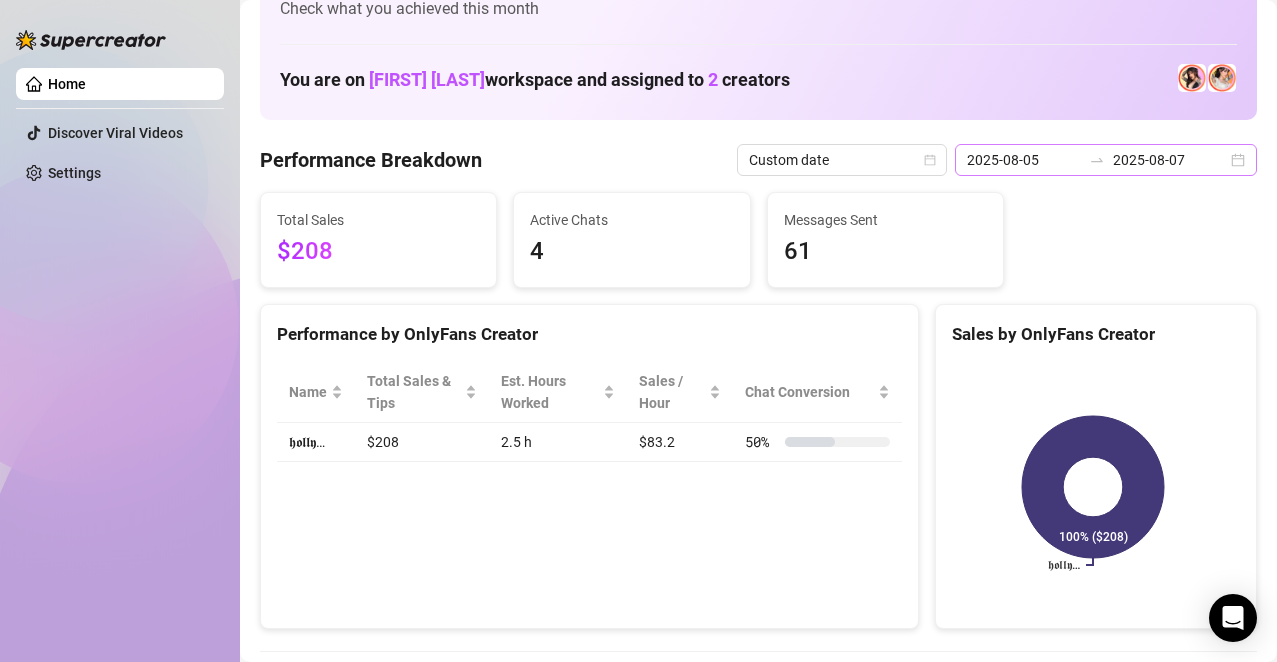 click on "[DATE] [DATE]" at bounding box center (1106, 160) 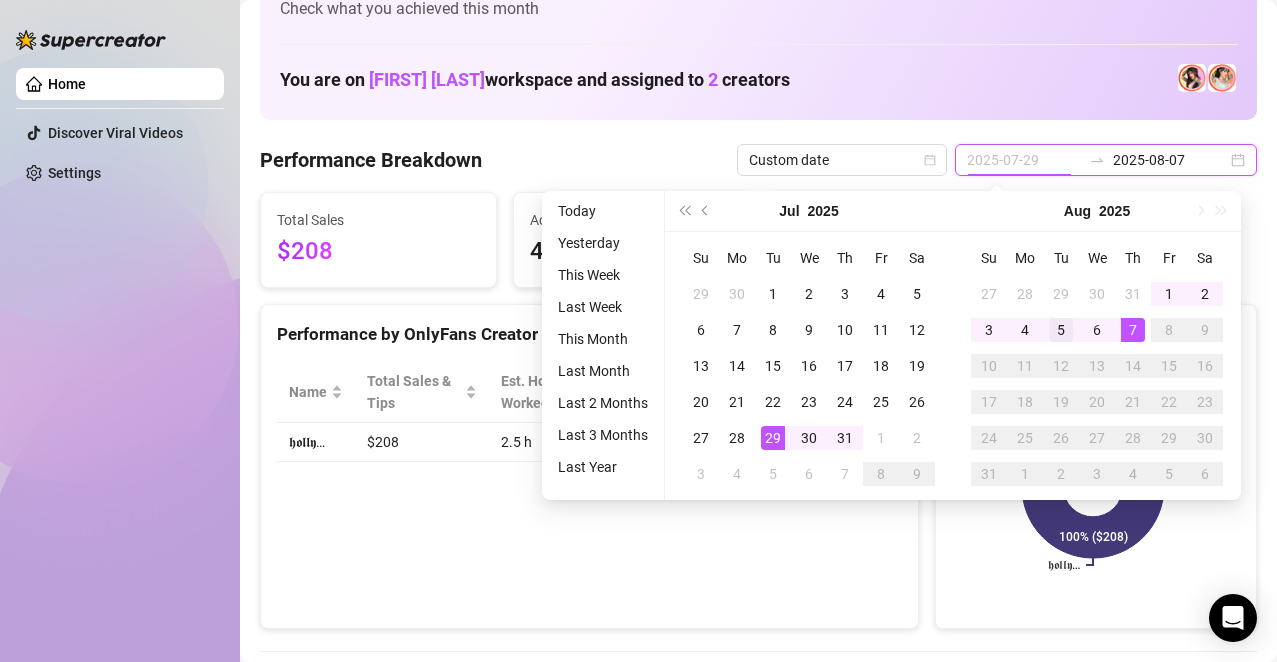 type on "2025-08-05" 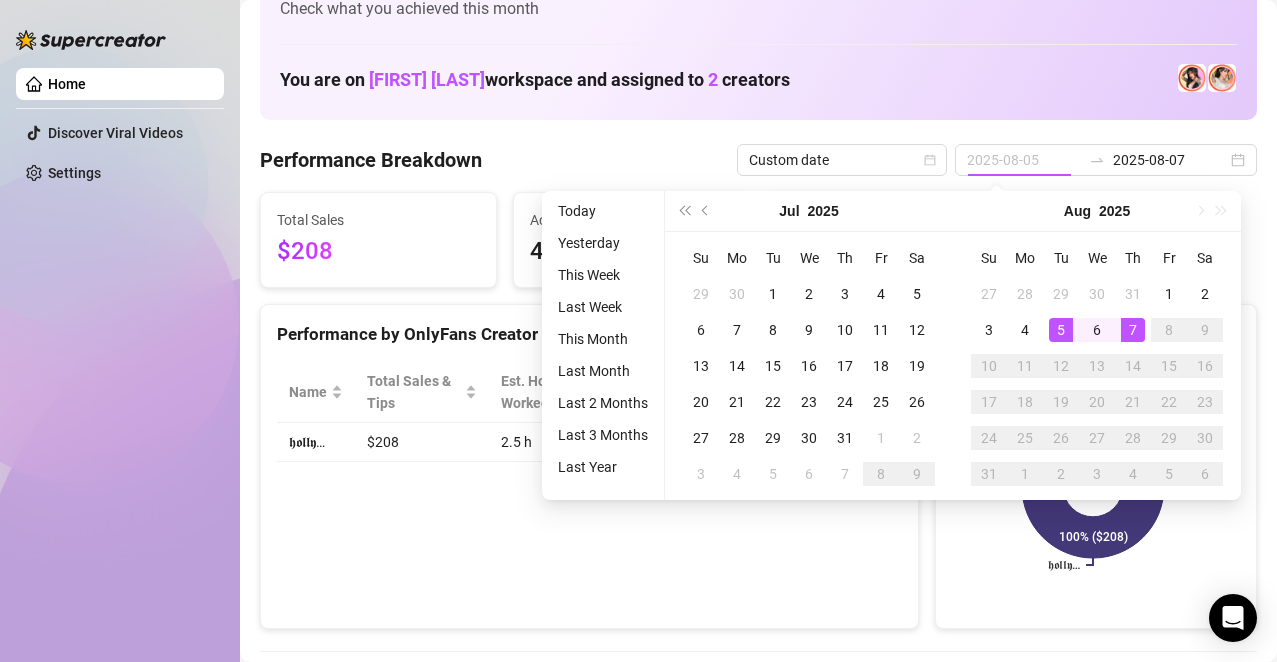 click on "5" at bounding box center (1061, 330) 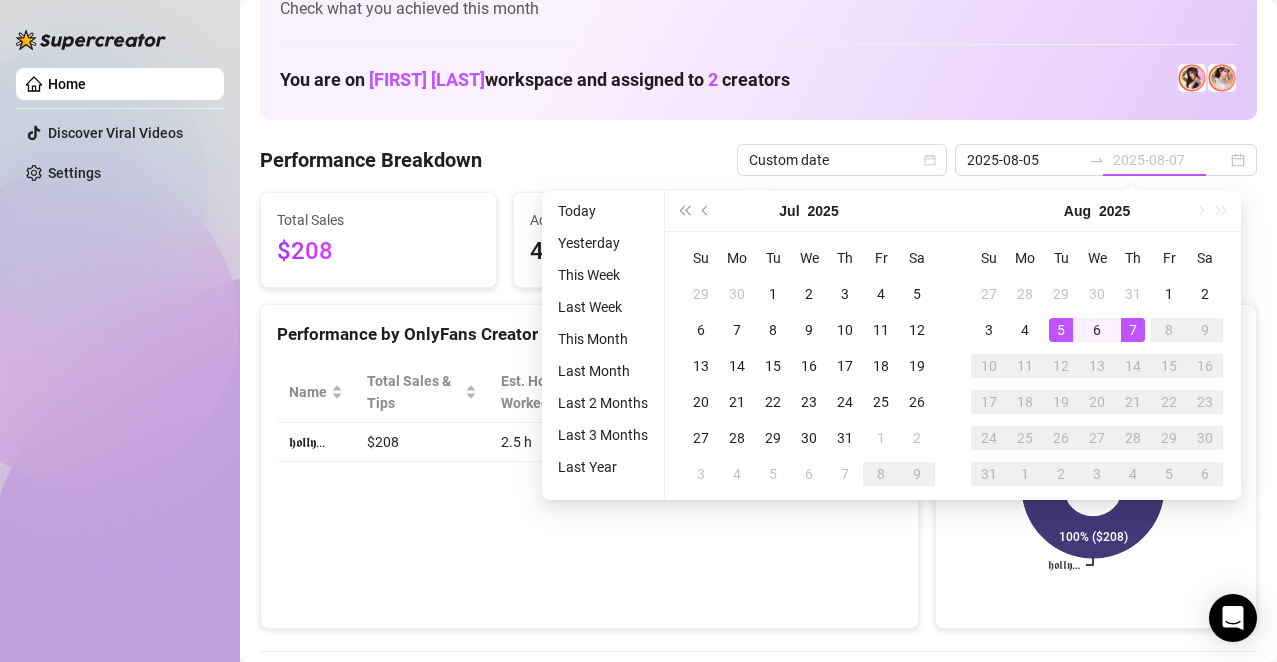 click on "5" at bounding box center (1061, 330) 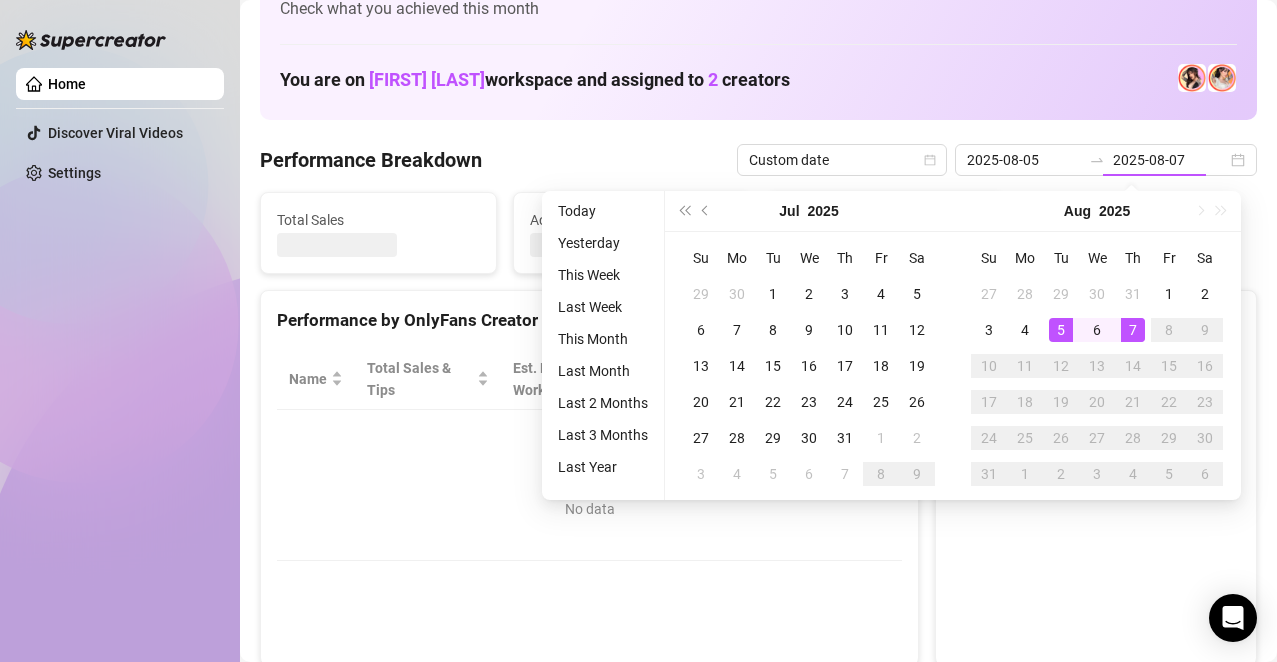type on "2025-08-05" 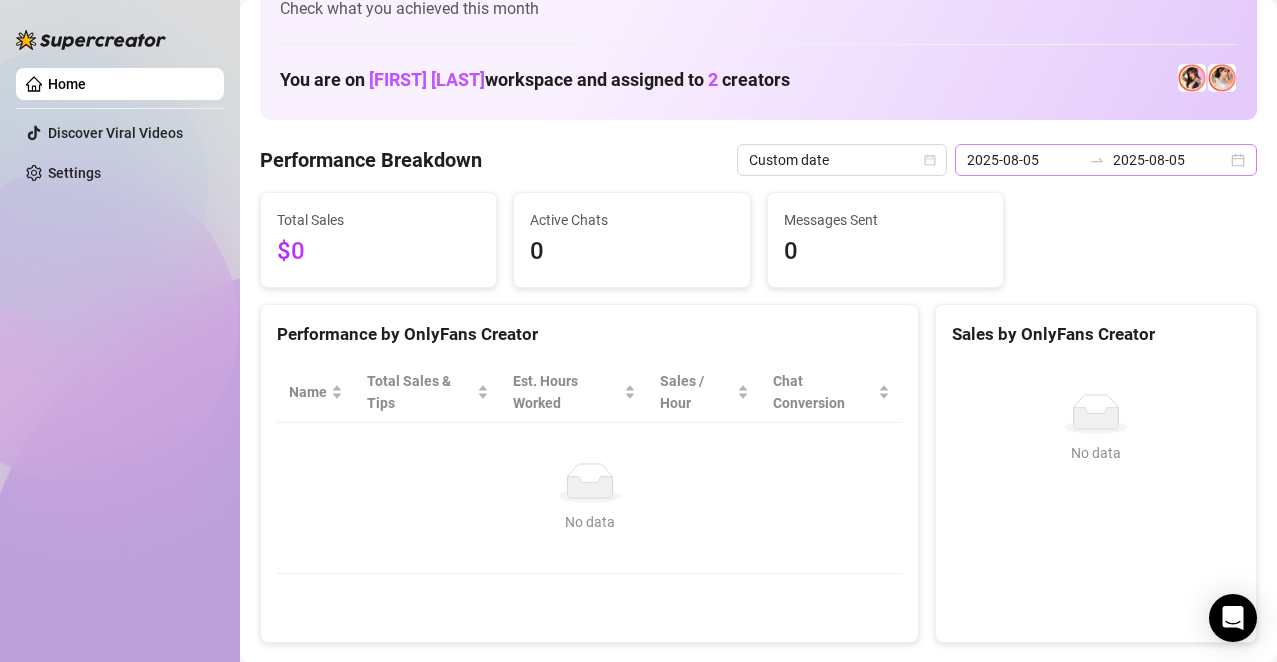 click on "2025-08-05 2025-08-05" at bounding box center (1106, 160) 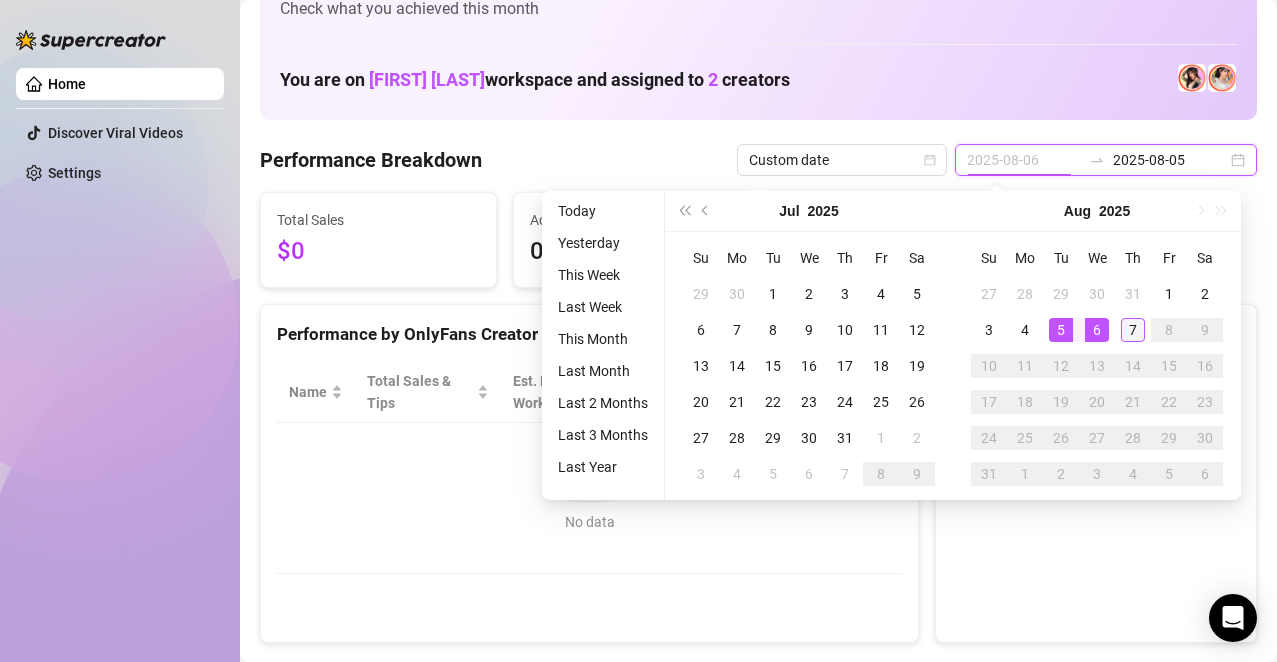 type on "2025-08-07" 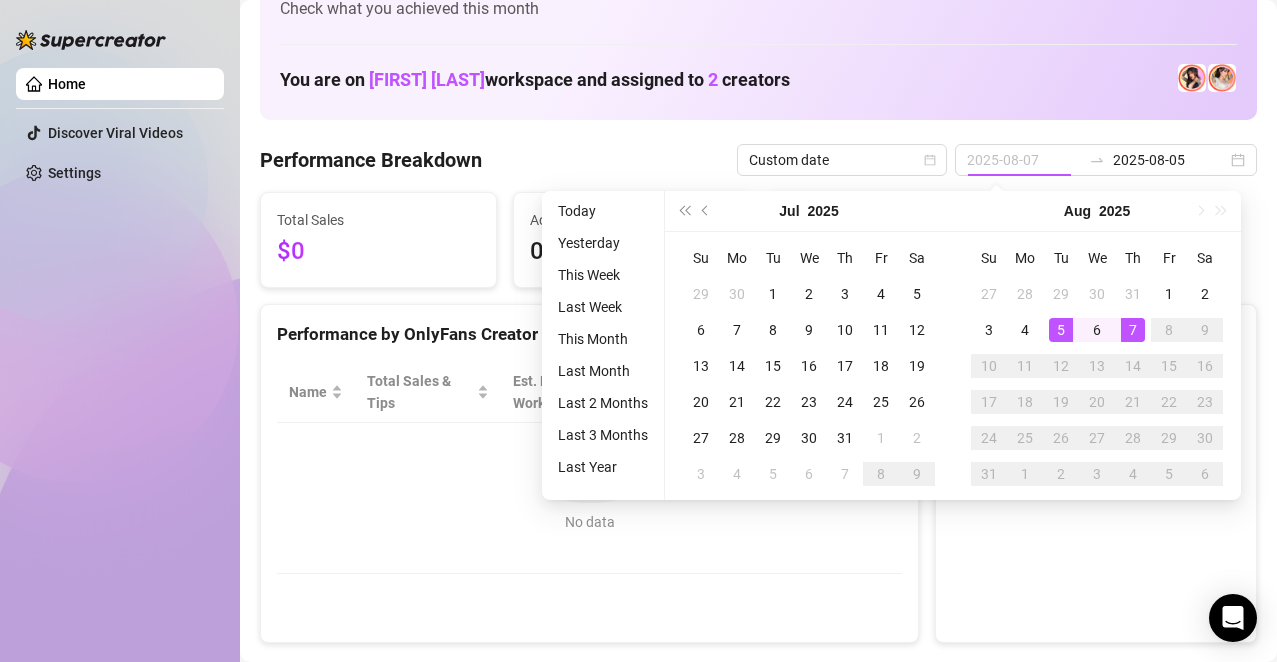 click on "7" at bounding box center [1133, 330] 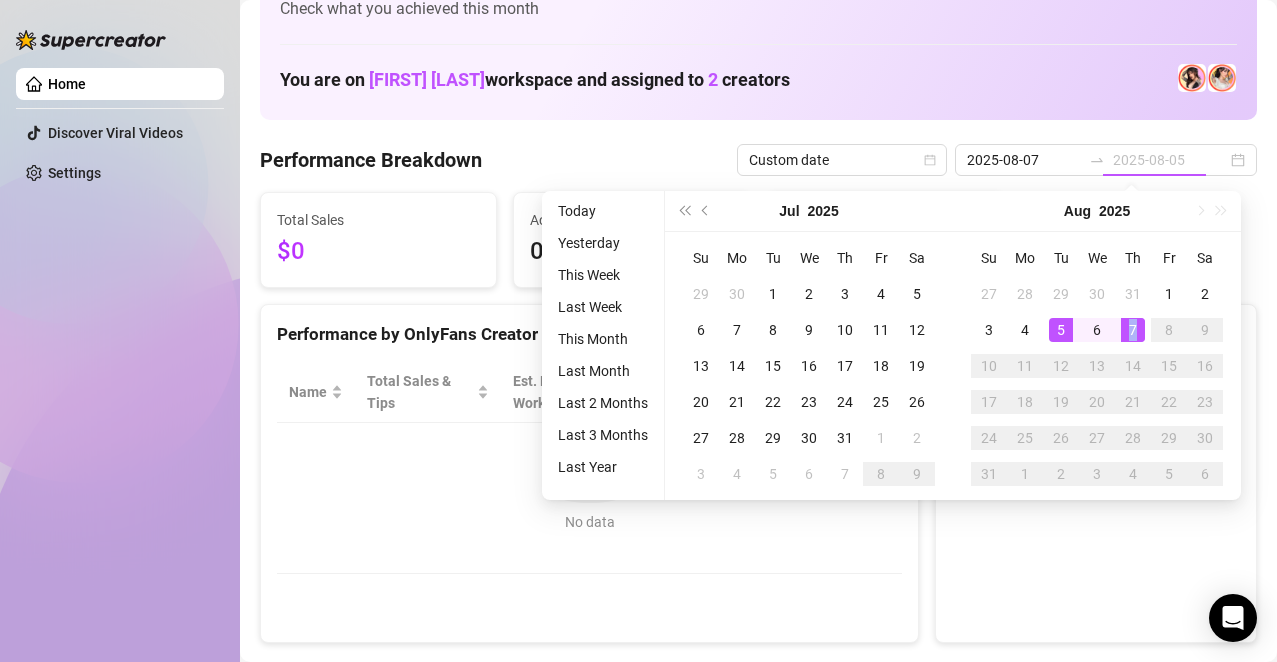 click on "7" at bounding box center (1133, 330) 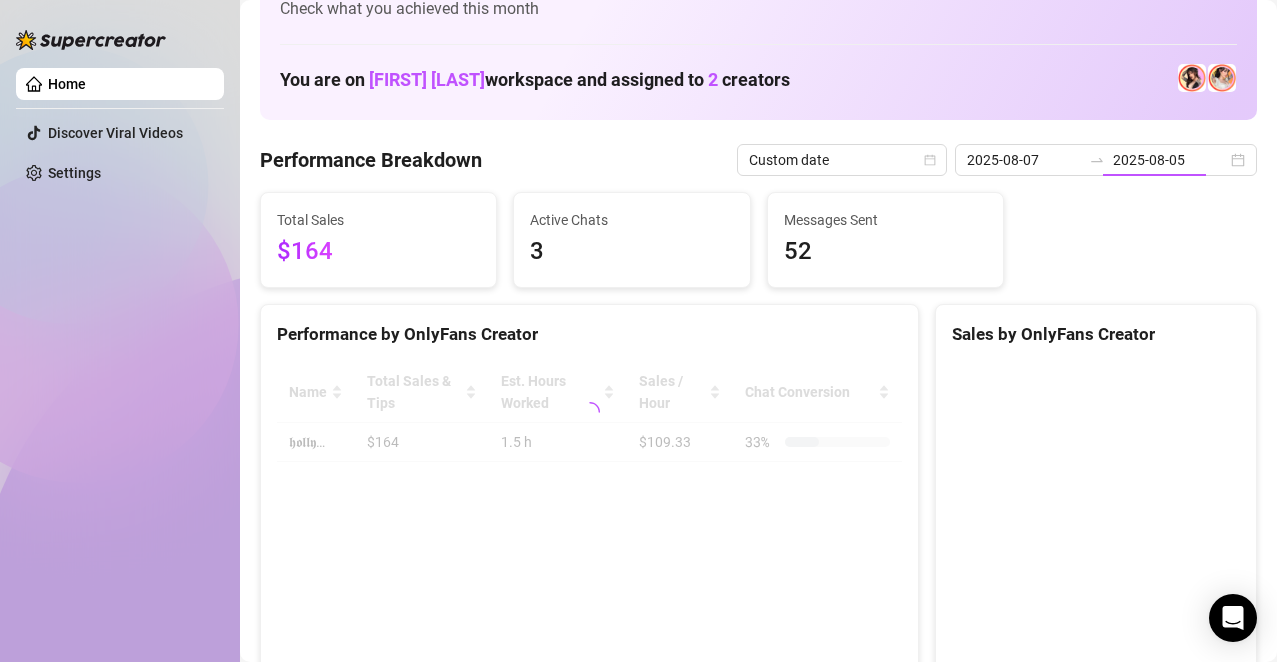 type on "2025-08-07" 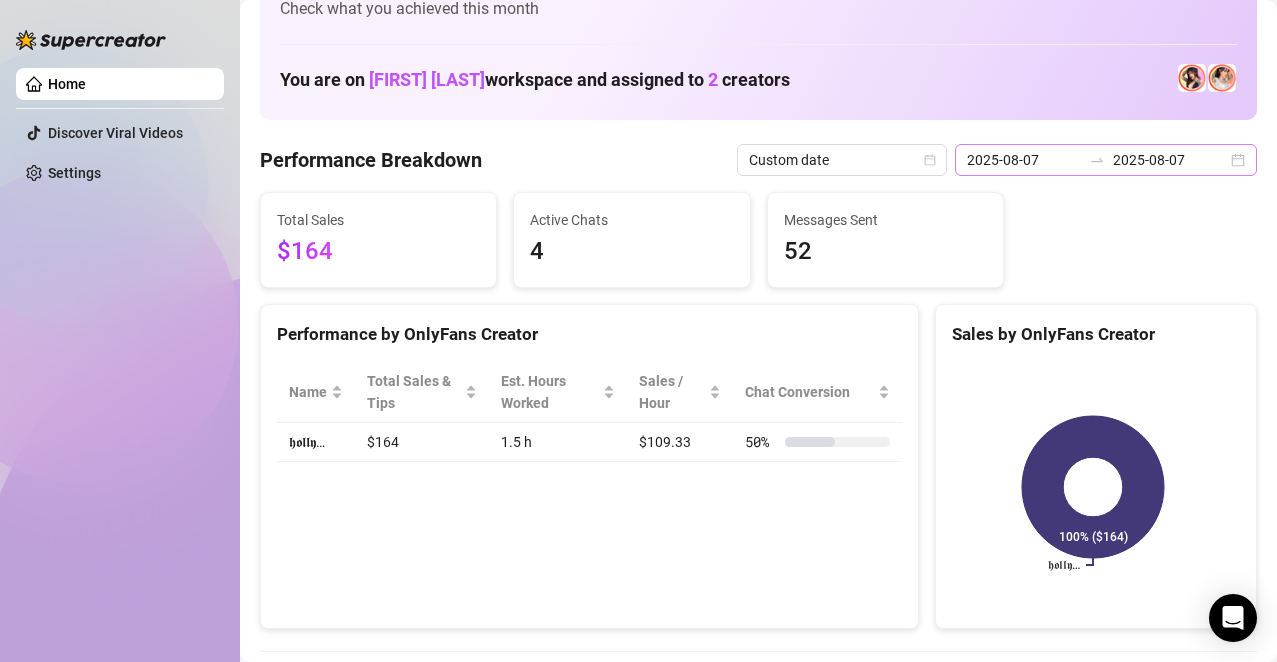 click on "[DATE] [DATE]" at bounding box center [1106, 160] 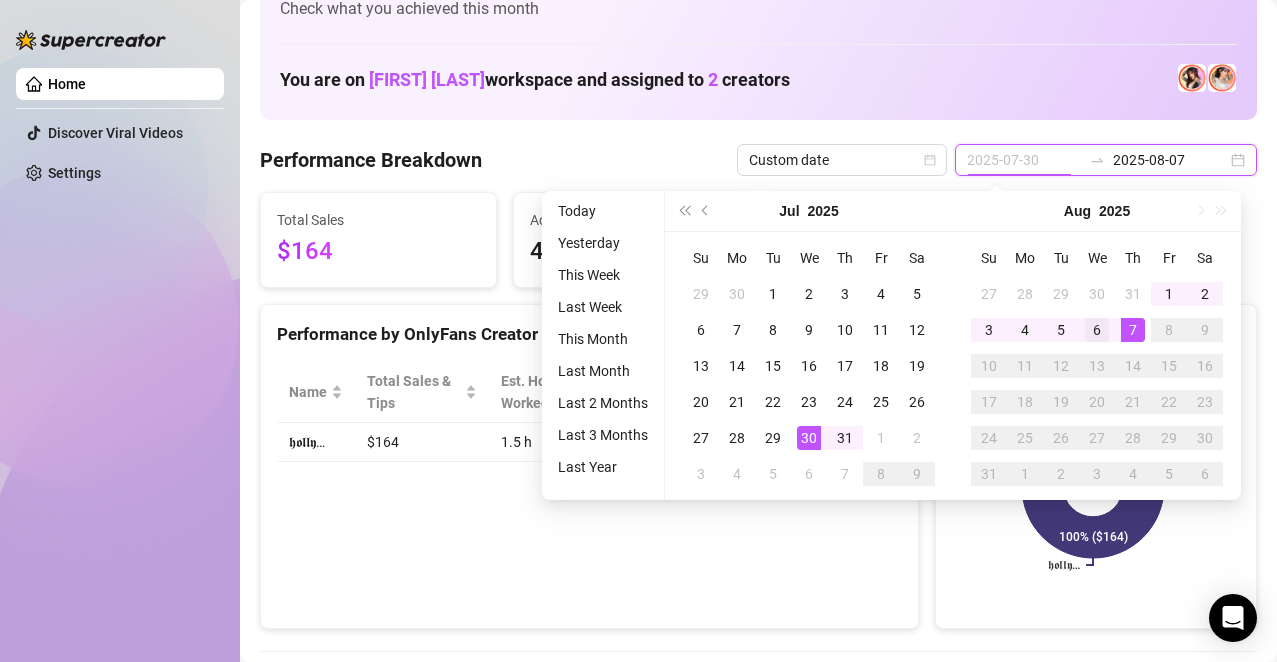 type on "2025-08-06" 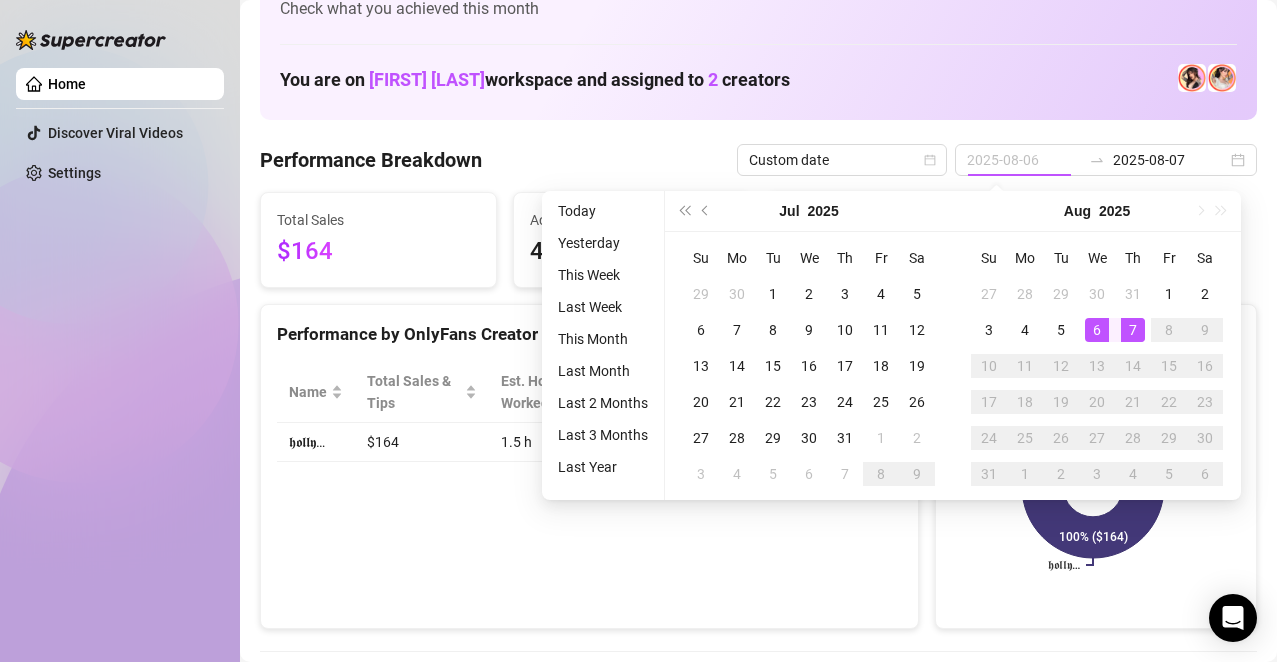 click on "6" at bounding box center (1097, 330) 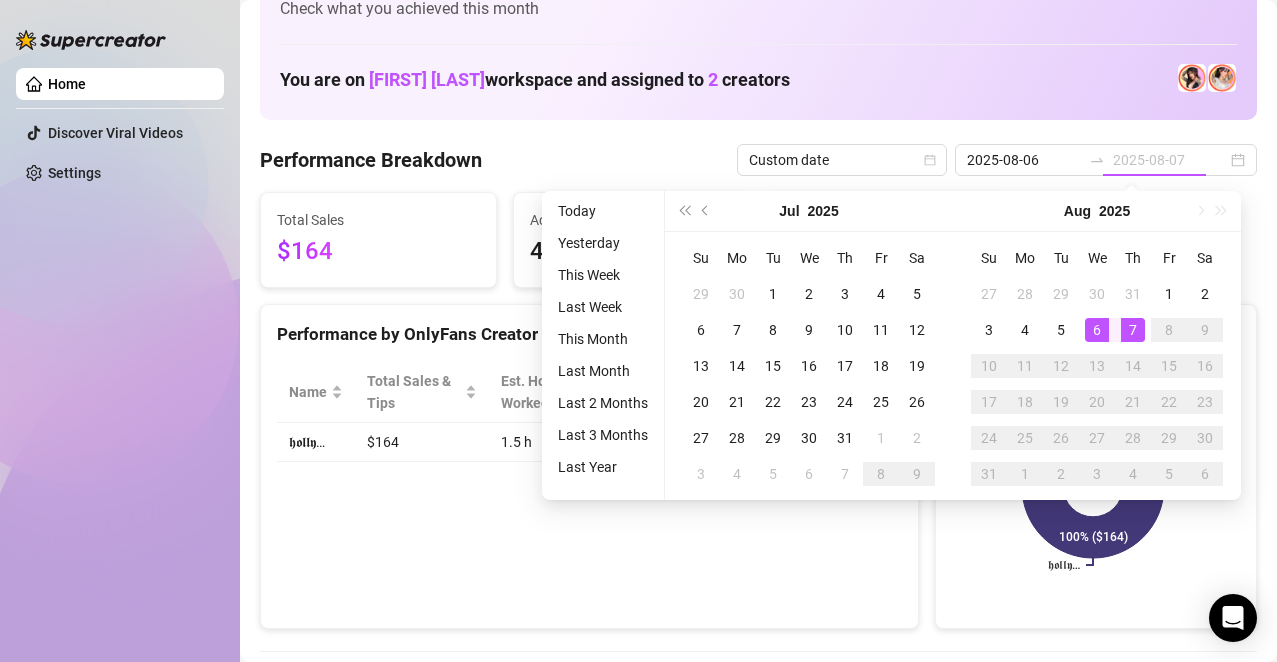 click on "7" at bounding box center [1133, 330] 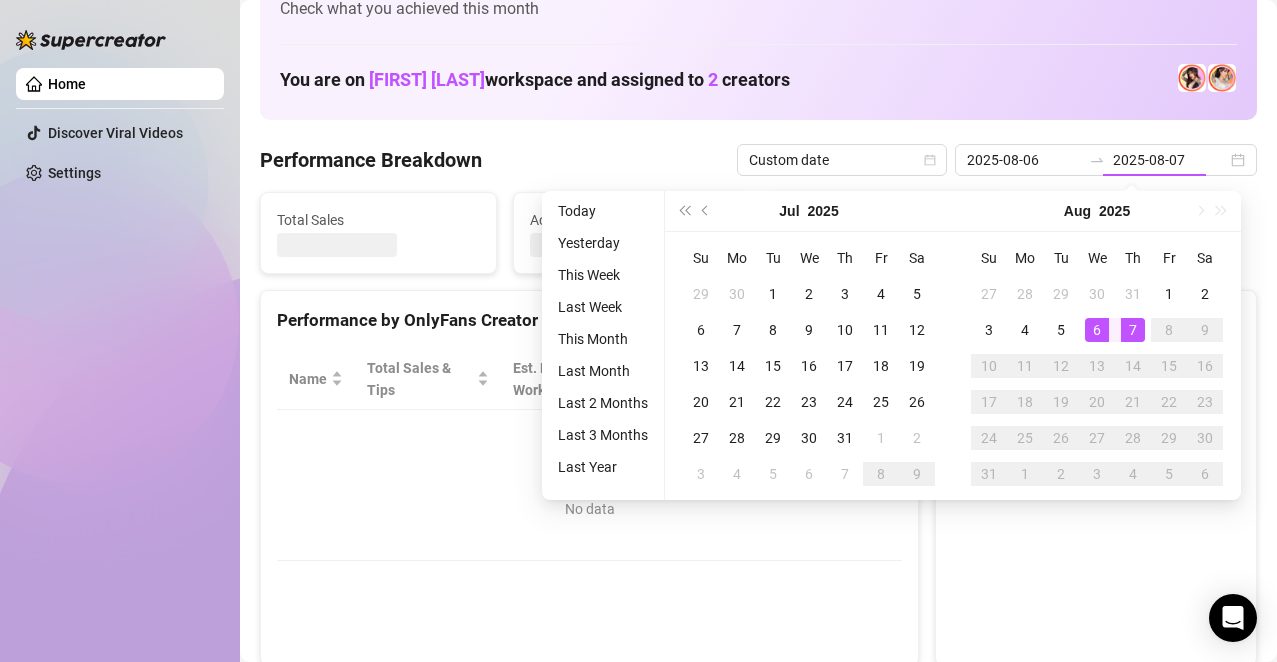 type on "2025-08-06" 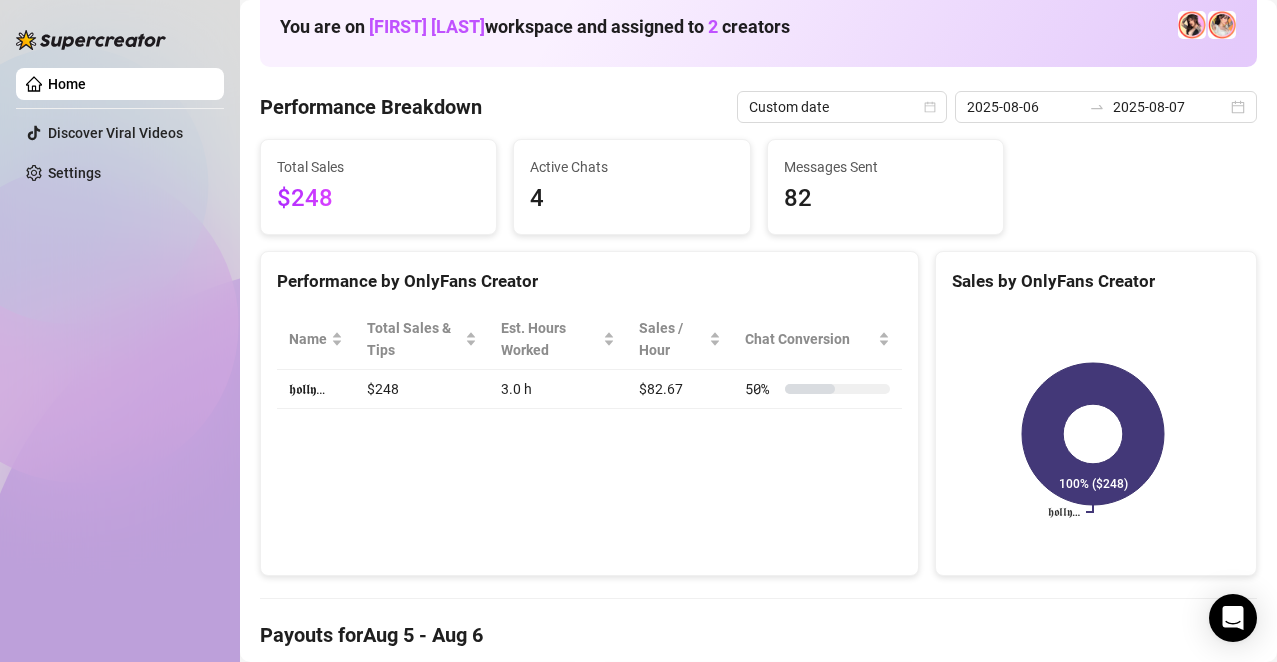 scroll, scrollTop: 0, scrollLeft: 0, axis: both 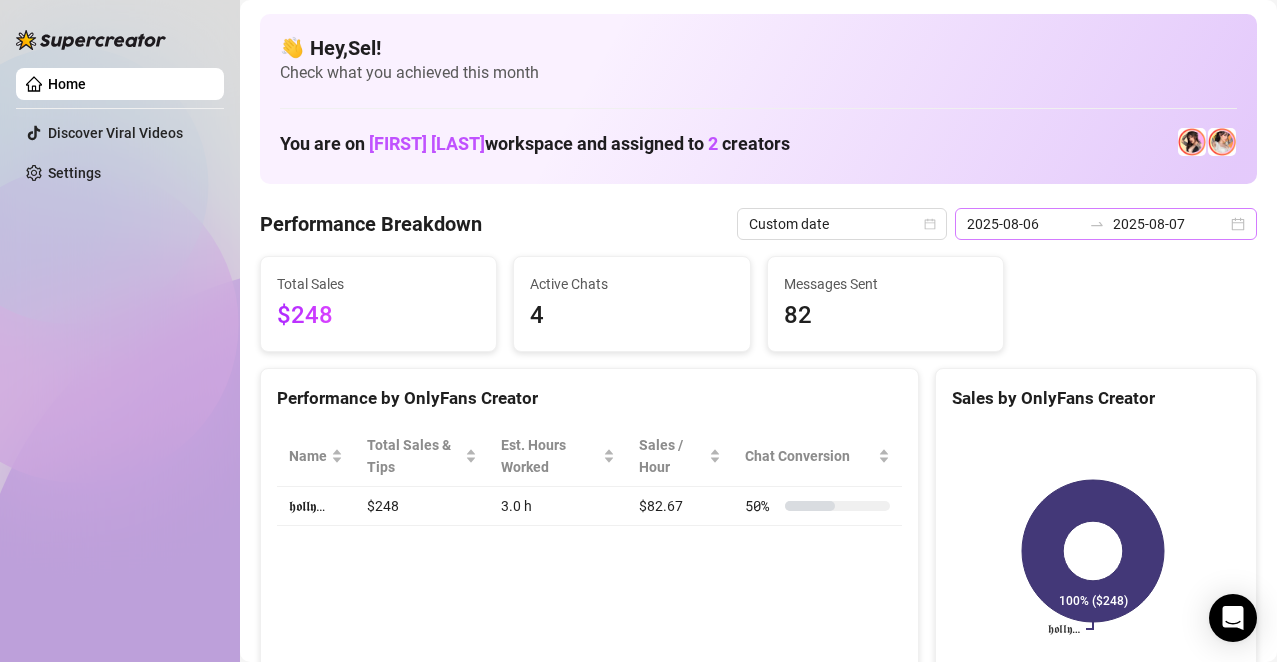 click on "2025-08-06 2025-08-07" at bounding box center [1106, 224] 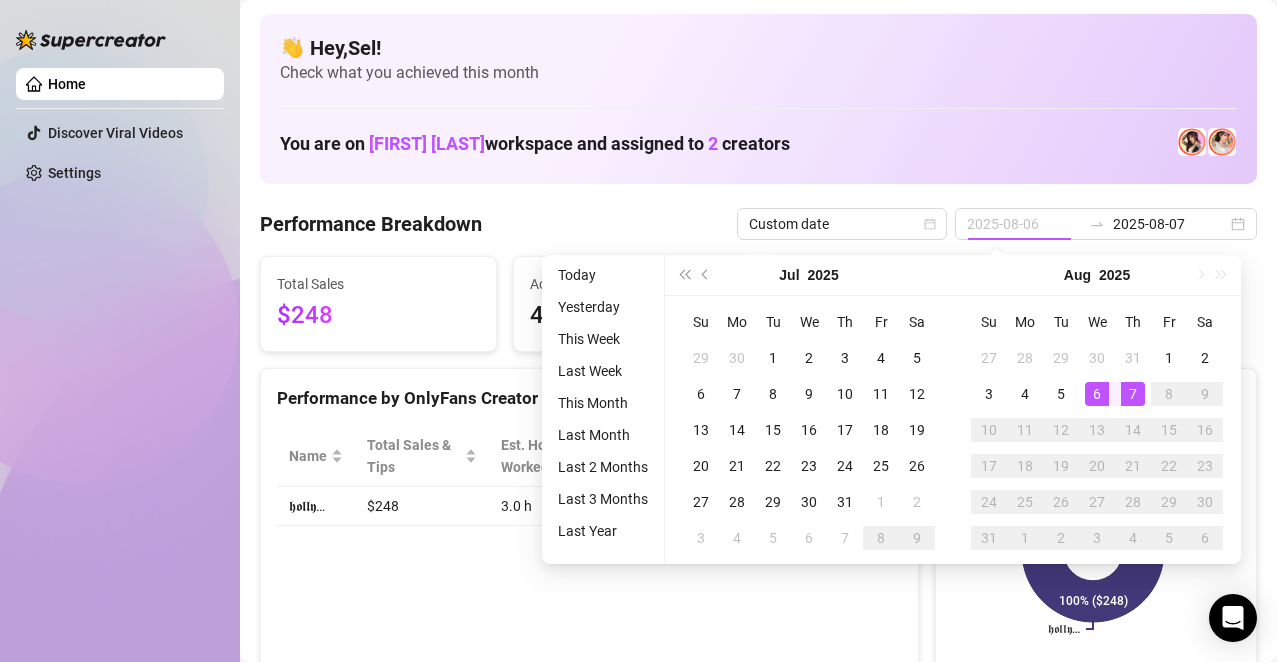 click on "6" at bounding box center [1097, 394] 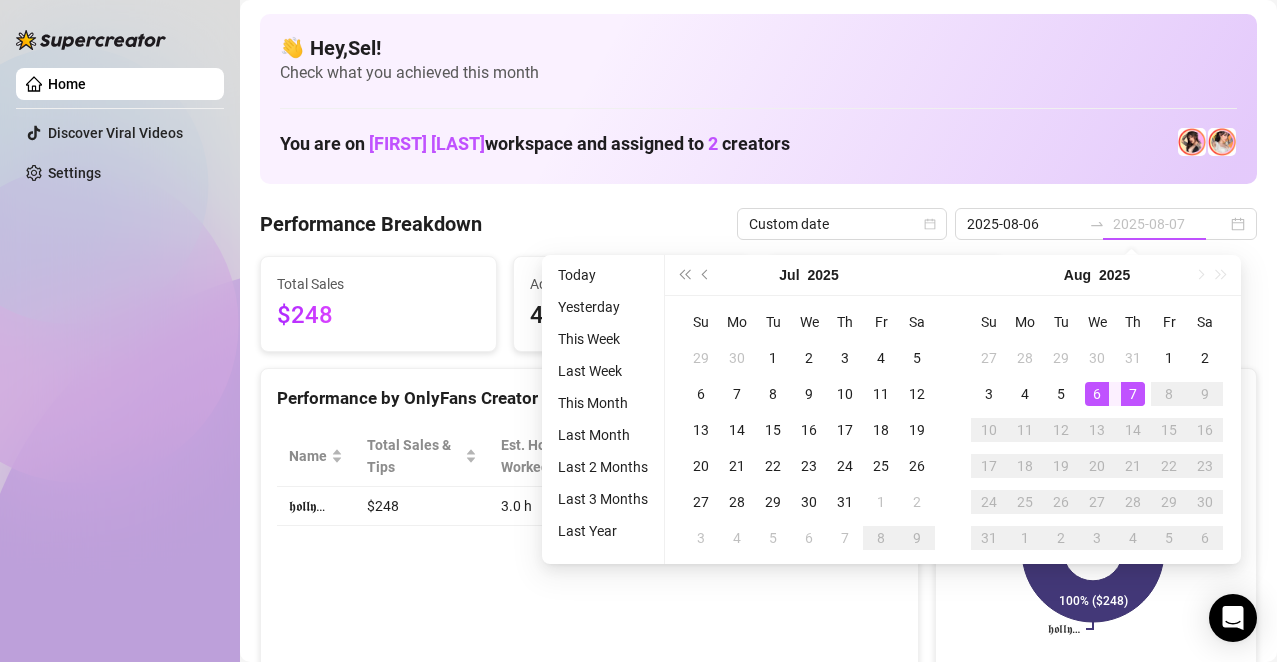 click on "7" at bounding box center [1133, 394] 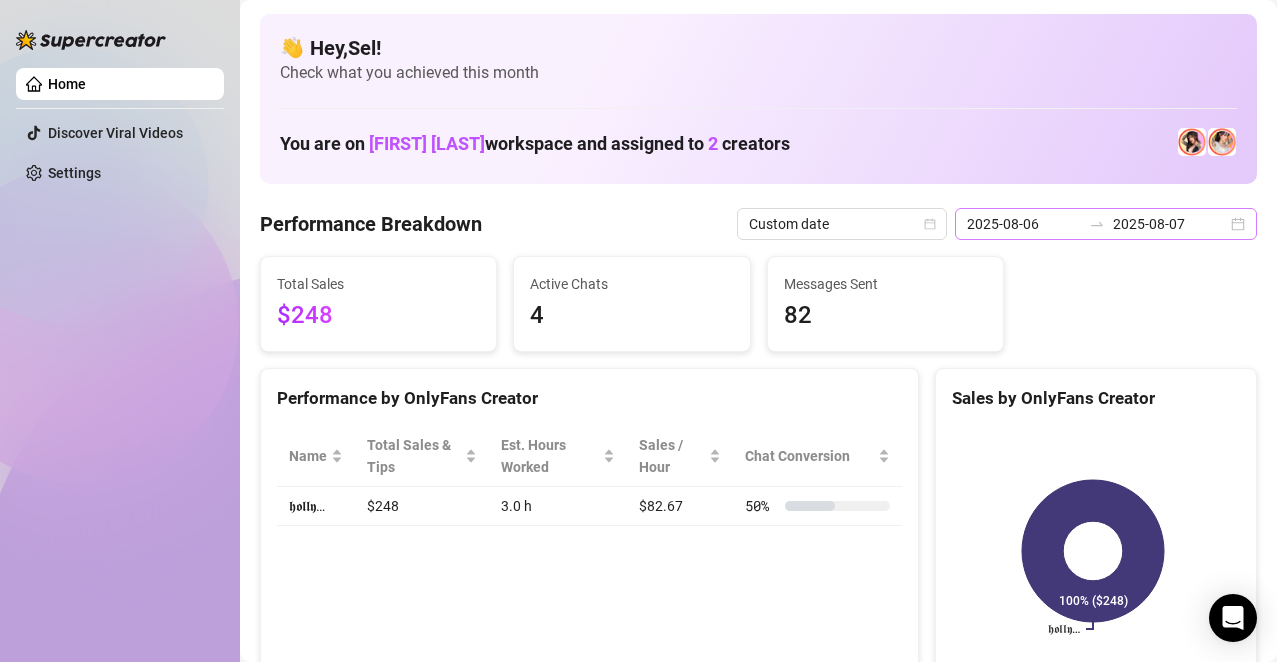 click on "2025-08-06 2025-08-07" at bounding box center (1106, 224) 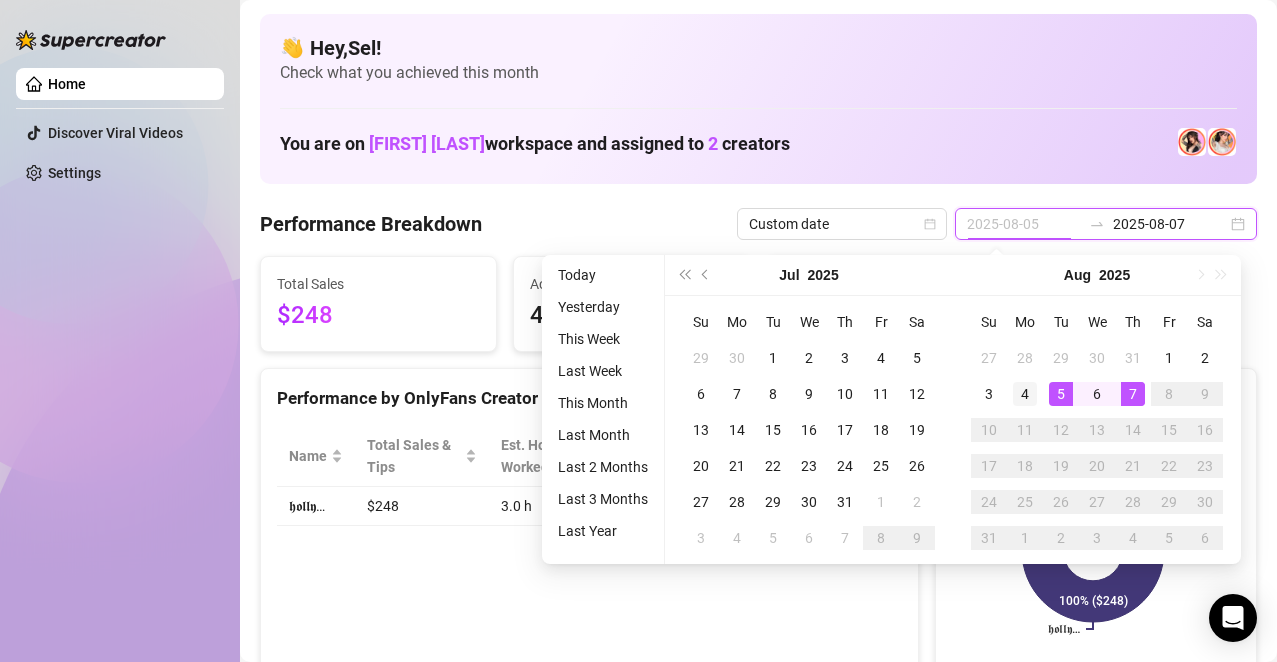 type on "2025-08-04" 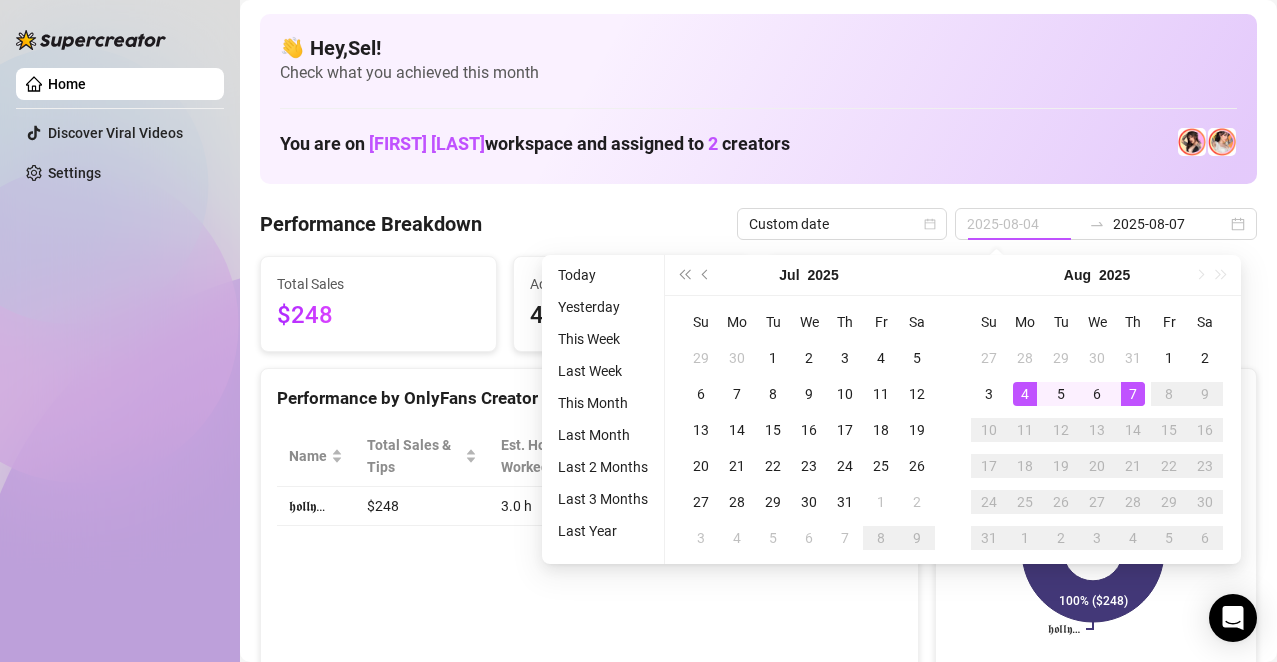 click on "4" at bounding box center [1025, 394] 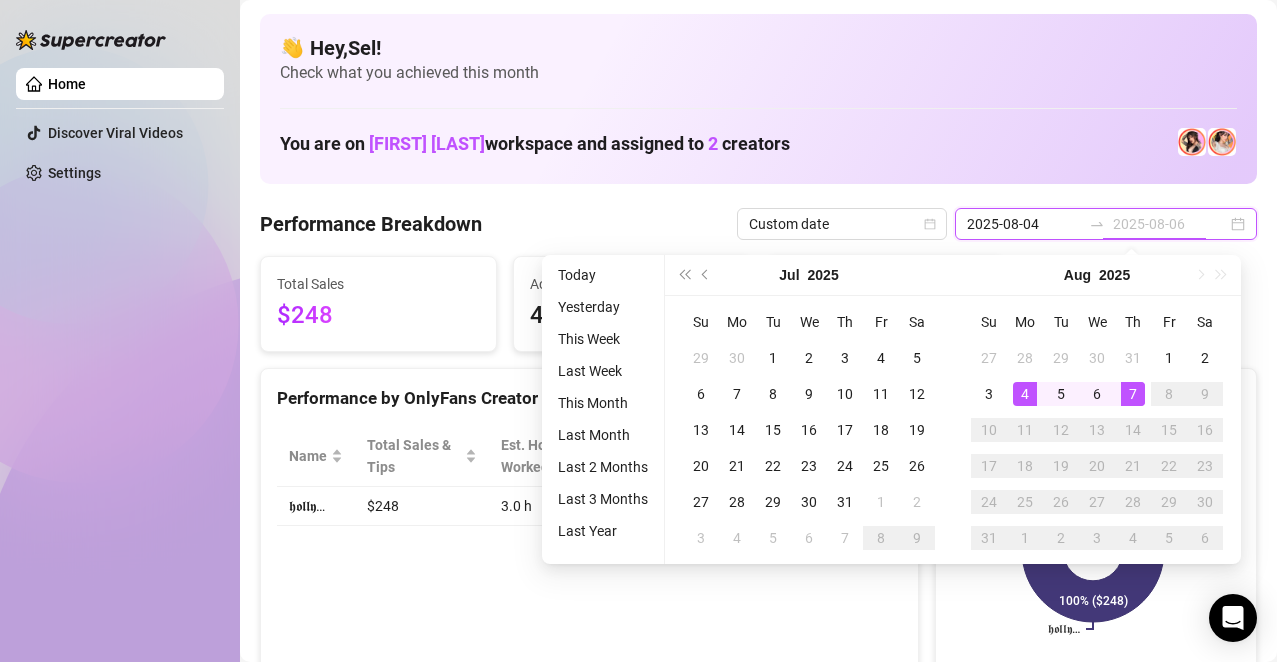 type on "2025-08-07" 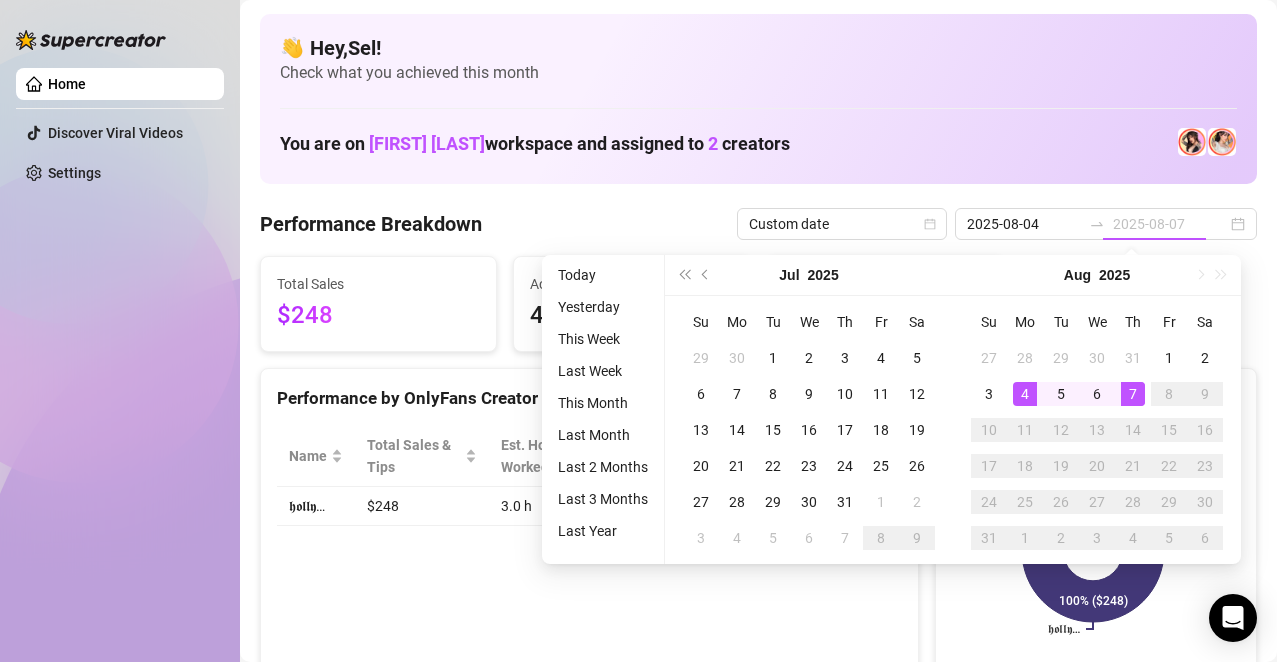 click on "7" at bounding box center [1133, 394] 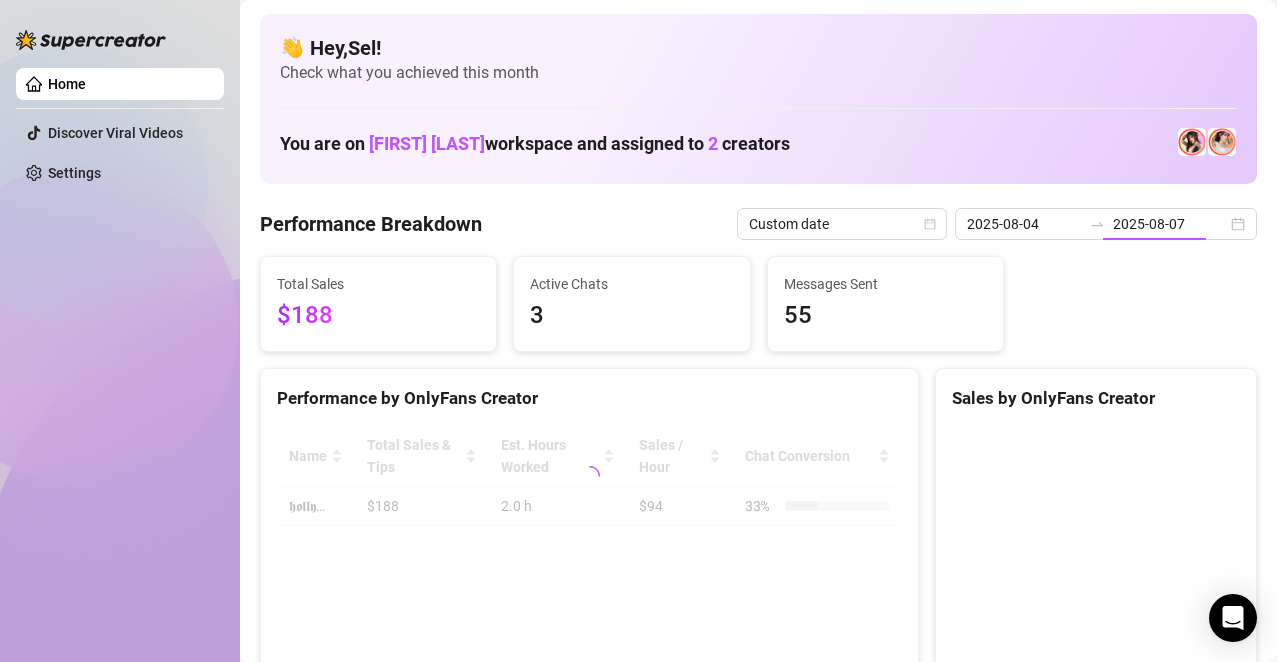 type on "2025-08-04" 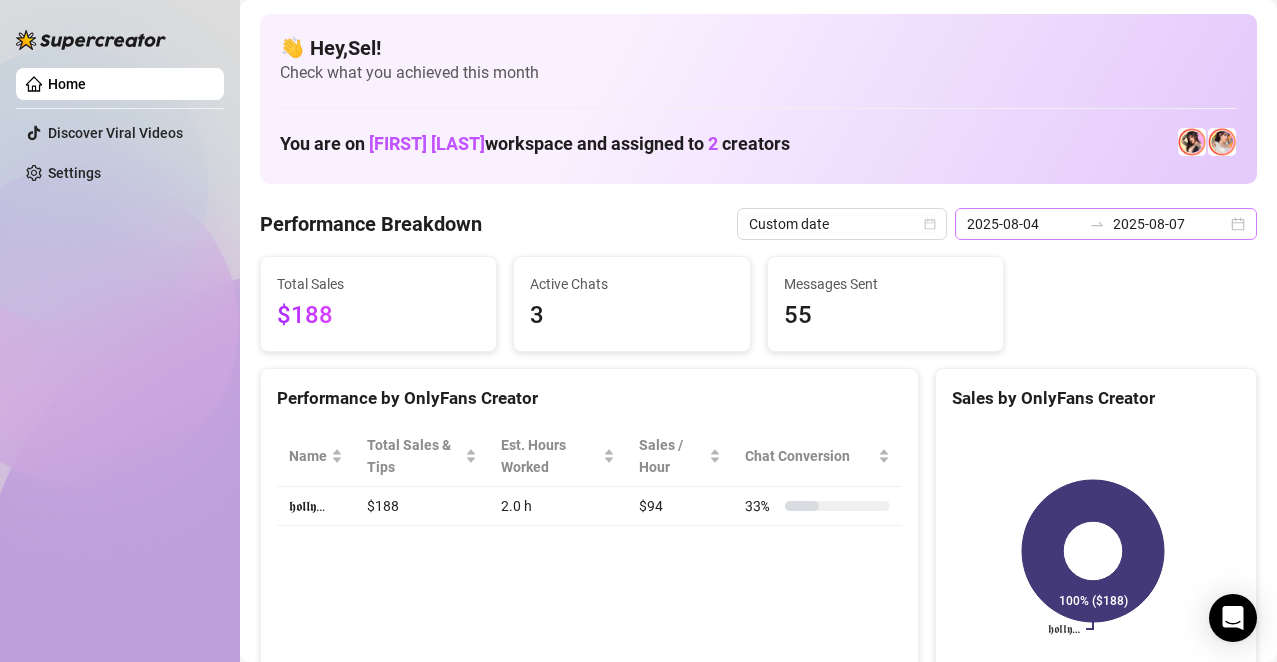click on "[DATE] [DATE]" at bounding box center (1106, 224) 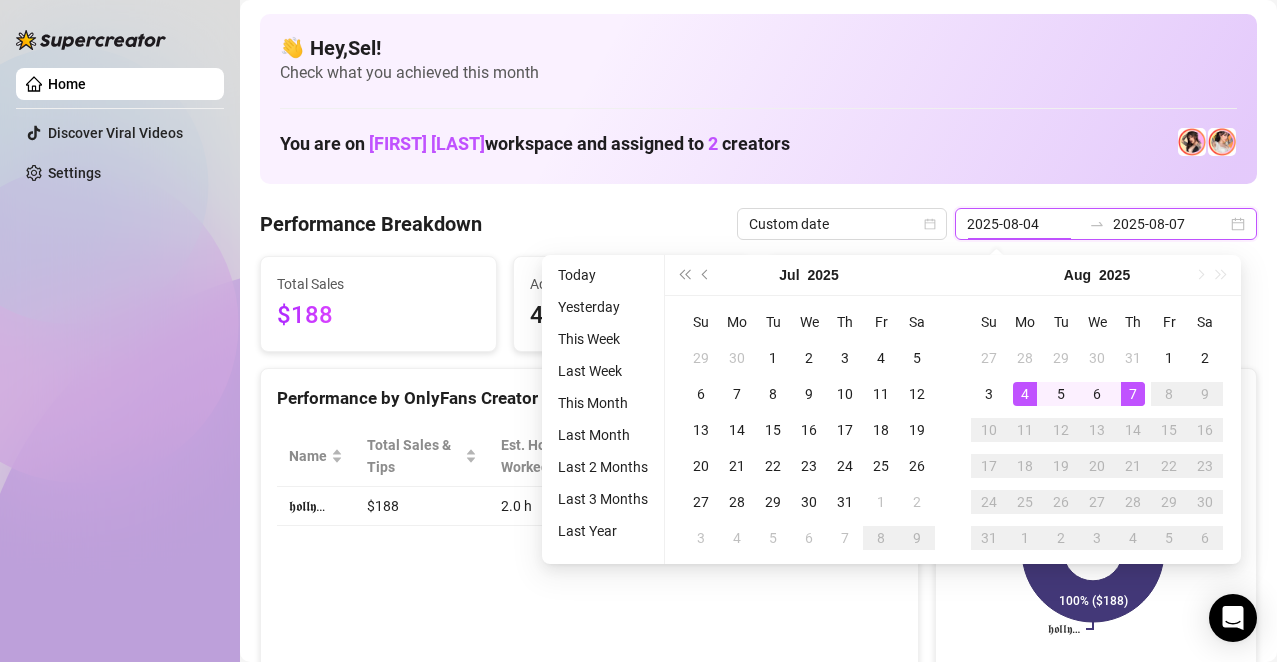 type on "2025-08-07" 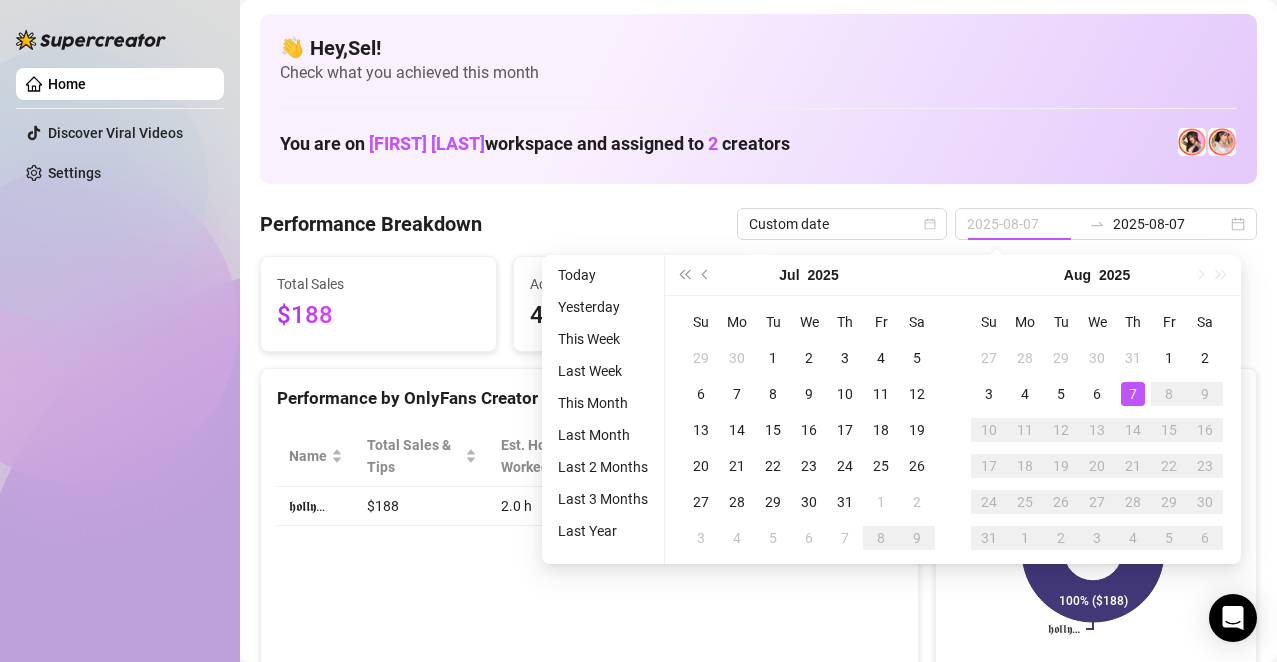 click on "7" at bounding box center [1133, 394] 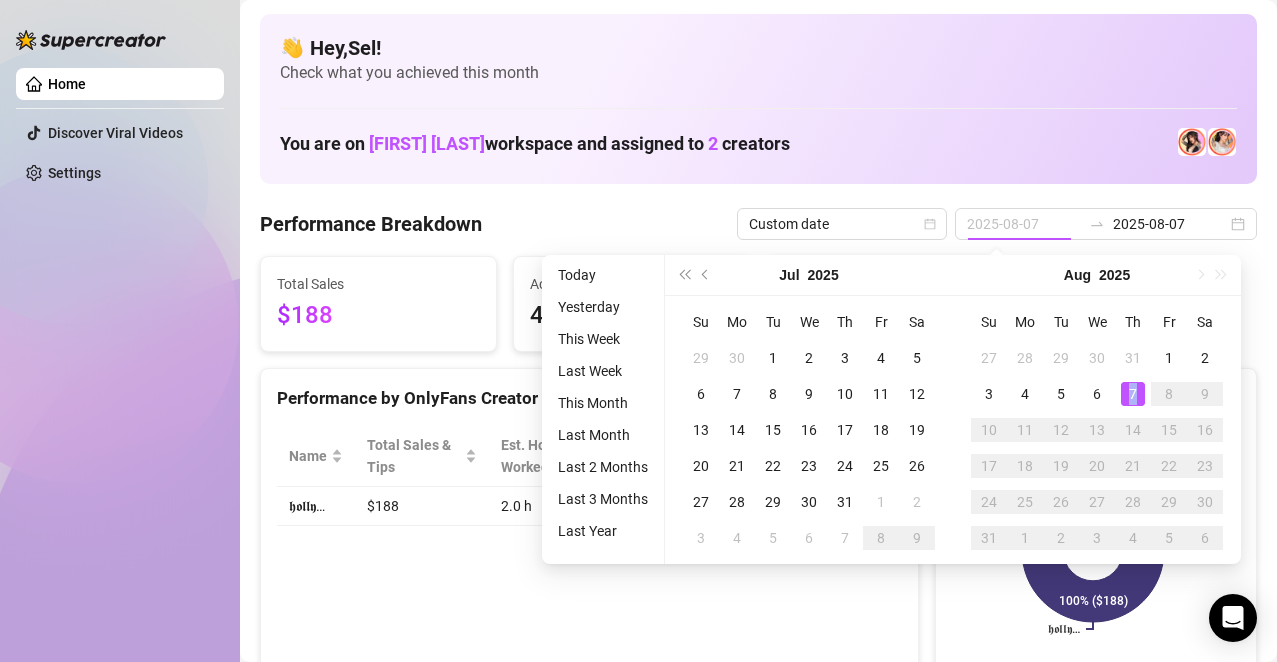 click on "7" at bounding box center (1133, 394) 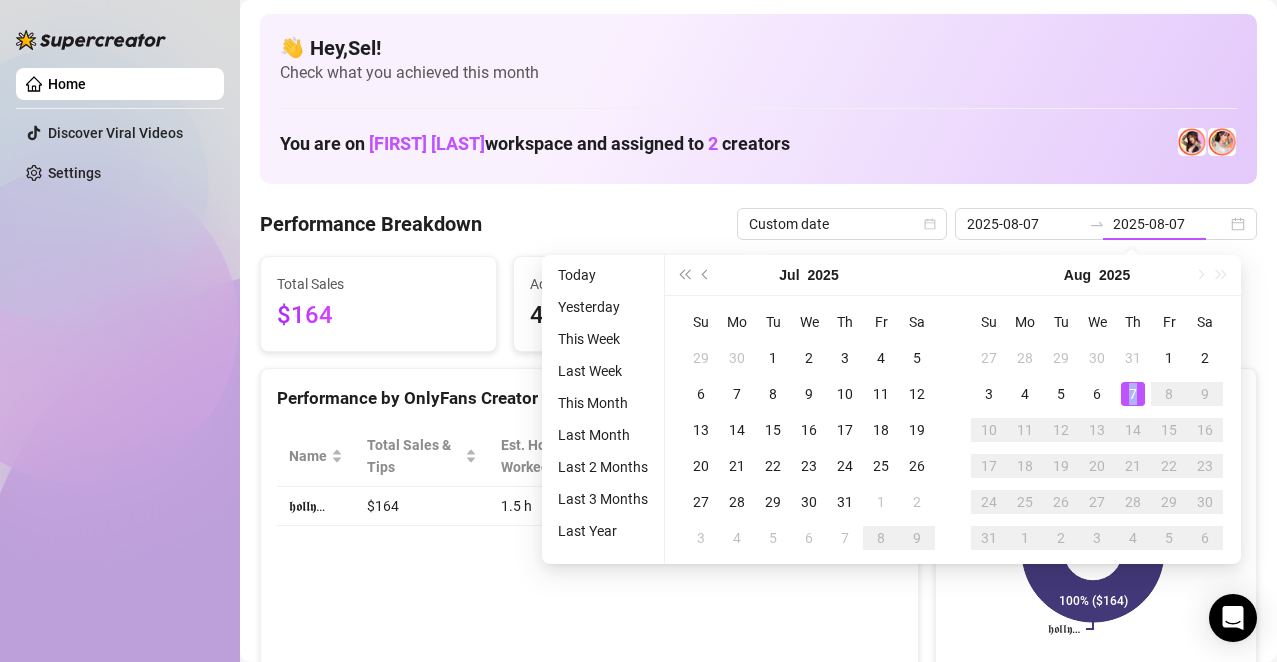 type on "2025-08-07" 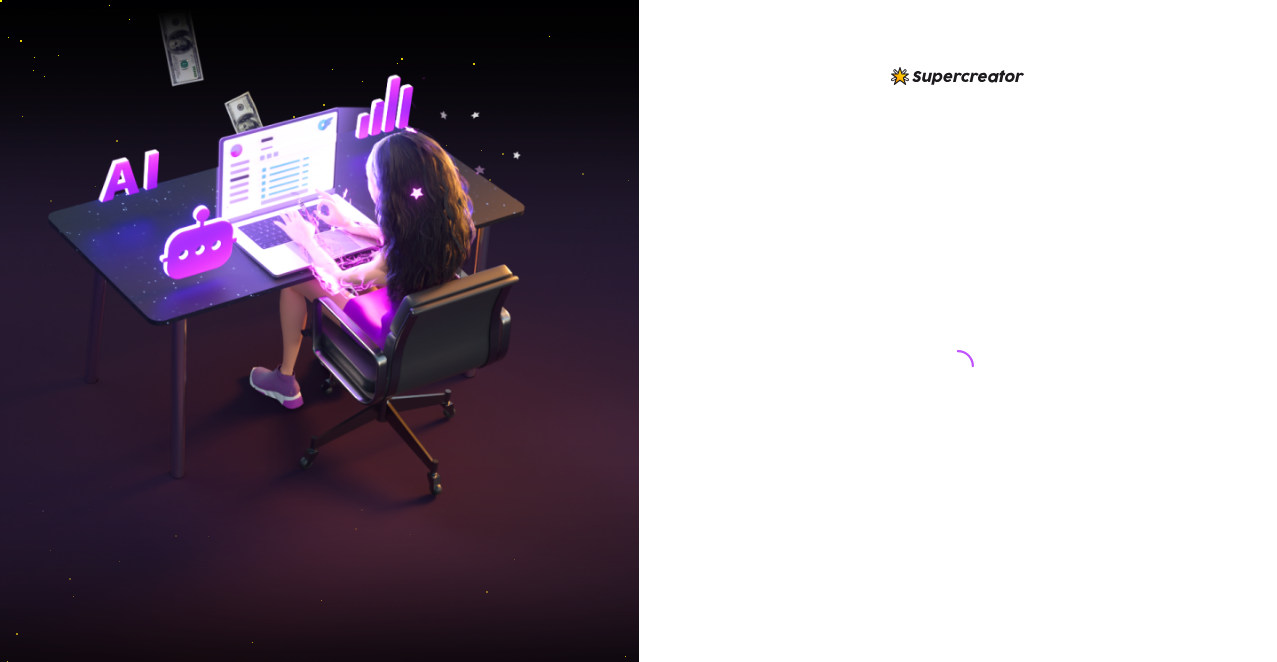 scroll, scrollTop: 0, scrollLeft: 0, axis: both 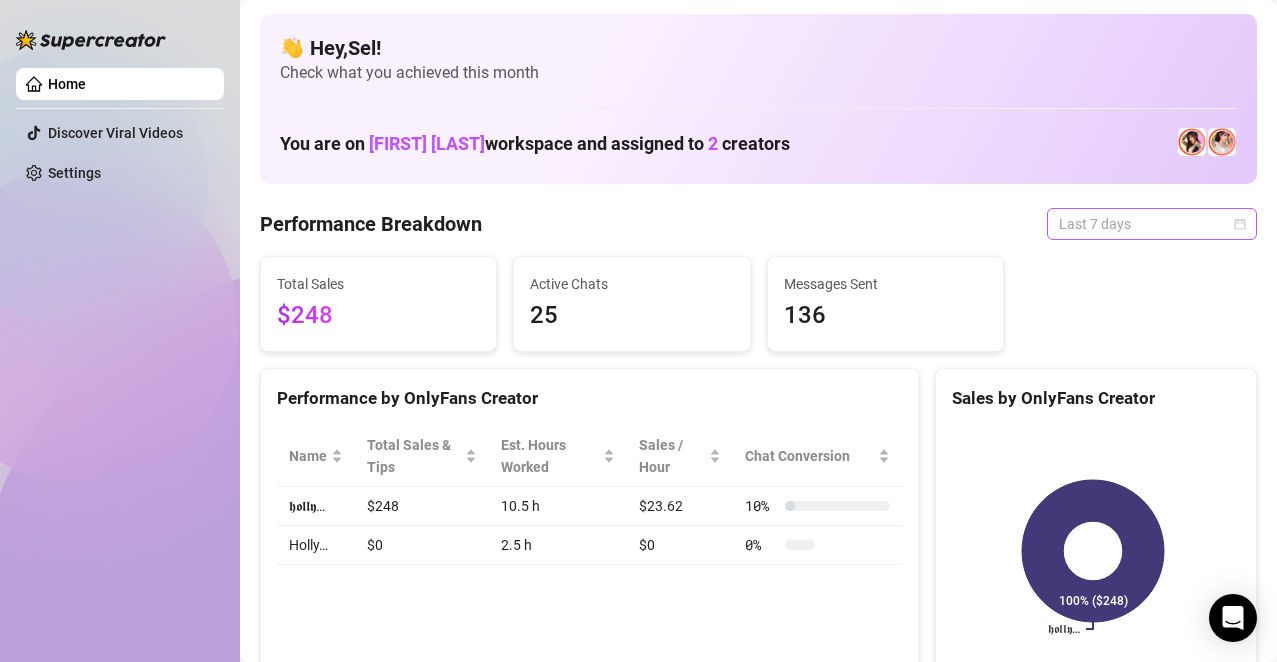 click on "Last 7 days" at bounding box center [1152, 224] 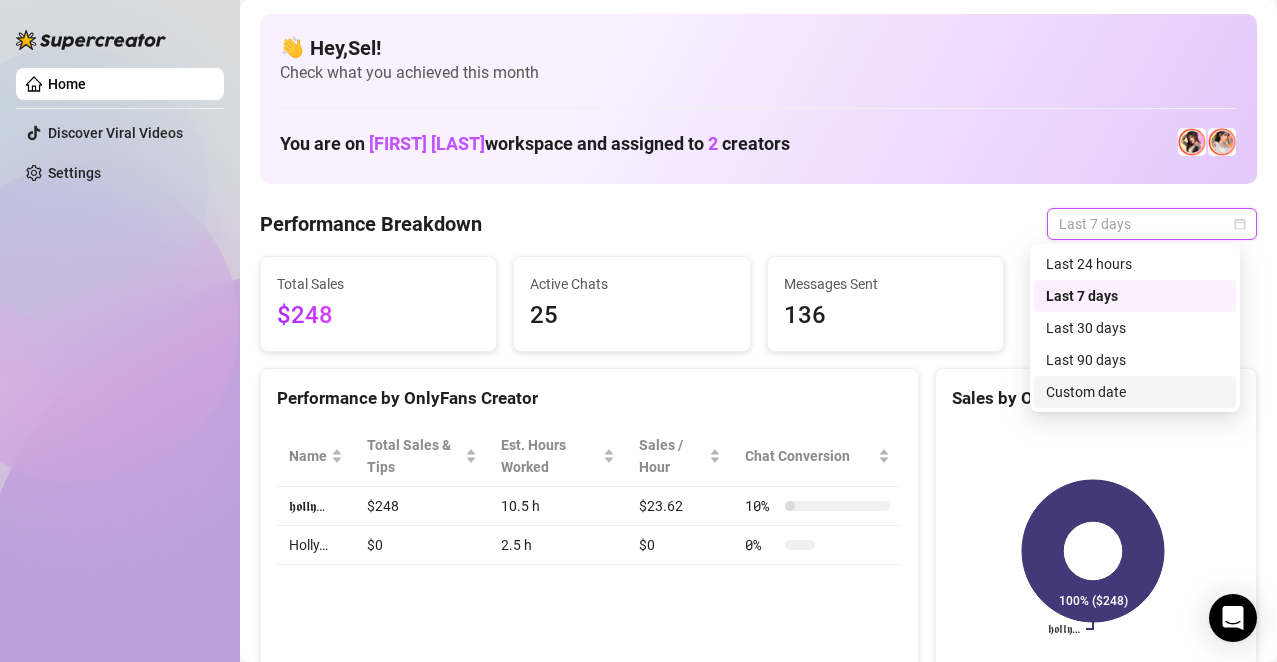 click on "Custom date" at bounding box center (1135, 392) 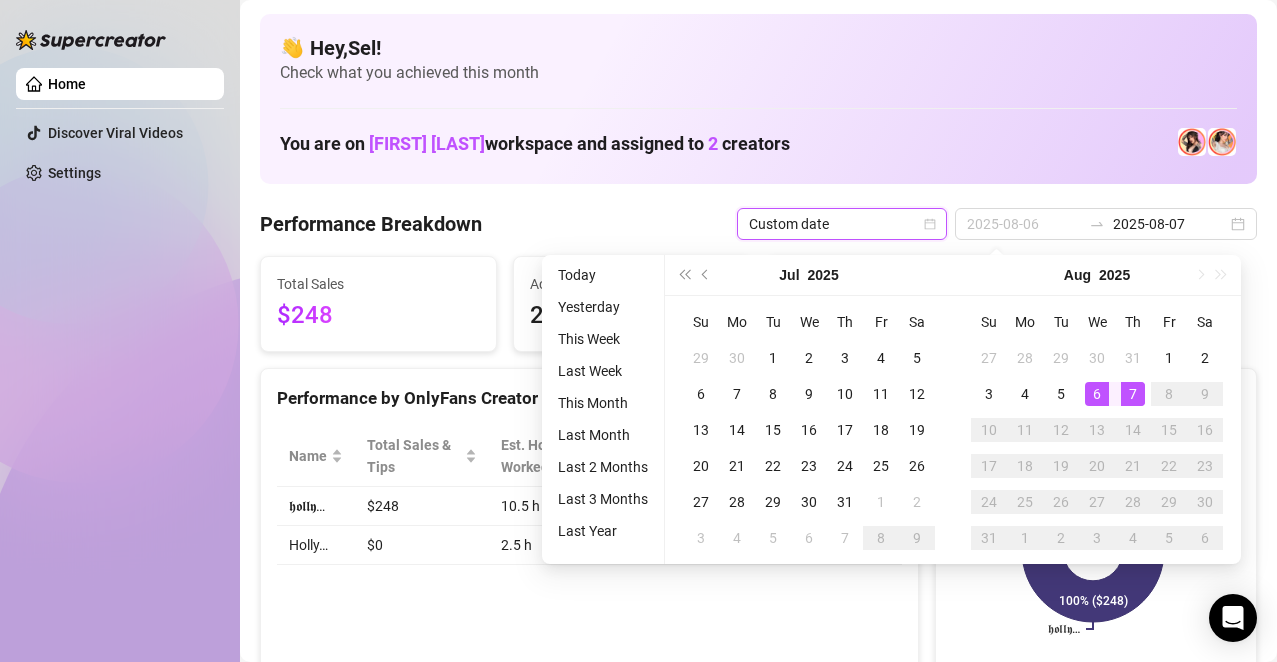 type on "2025-08-07" 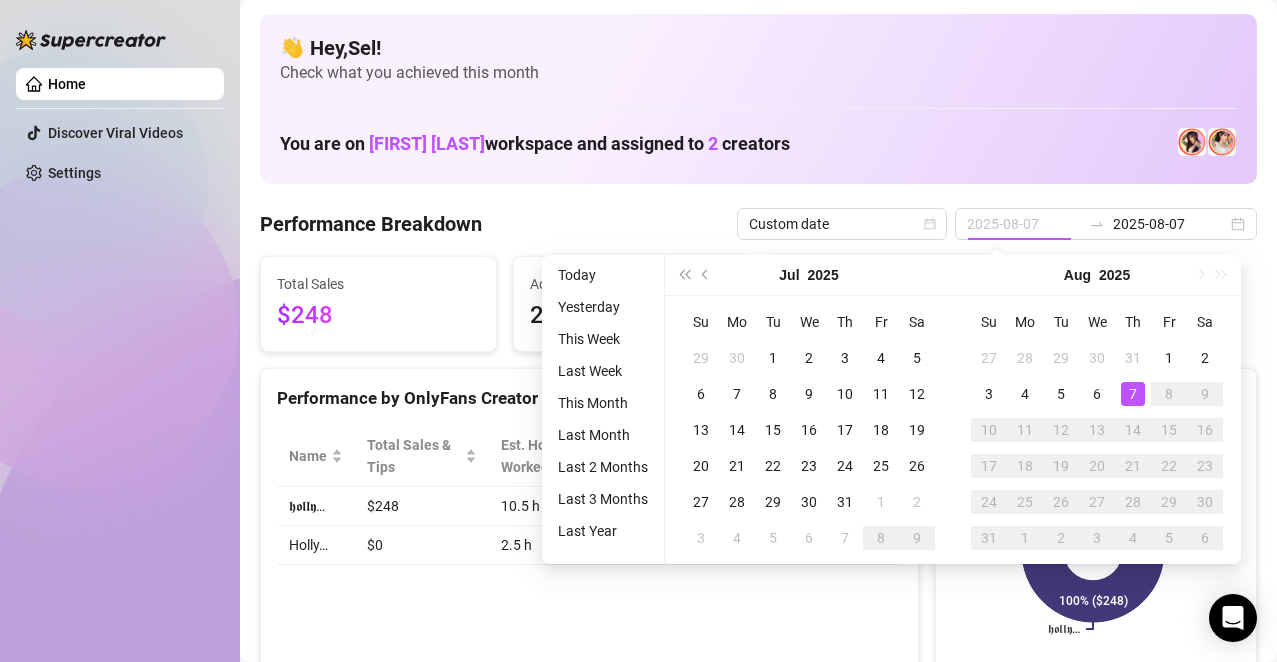 click on "7" at bounding box center [1133, 394] 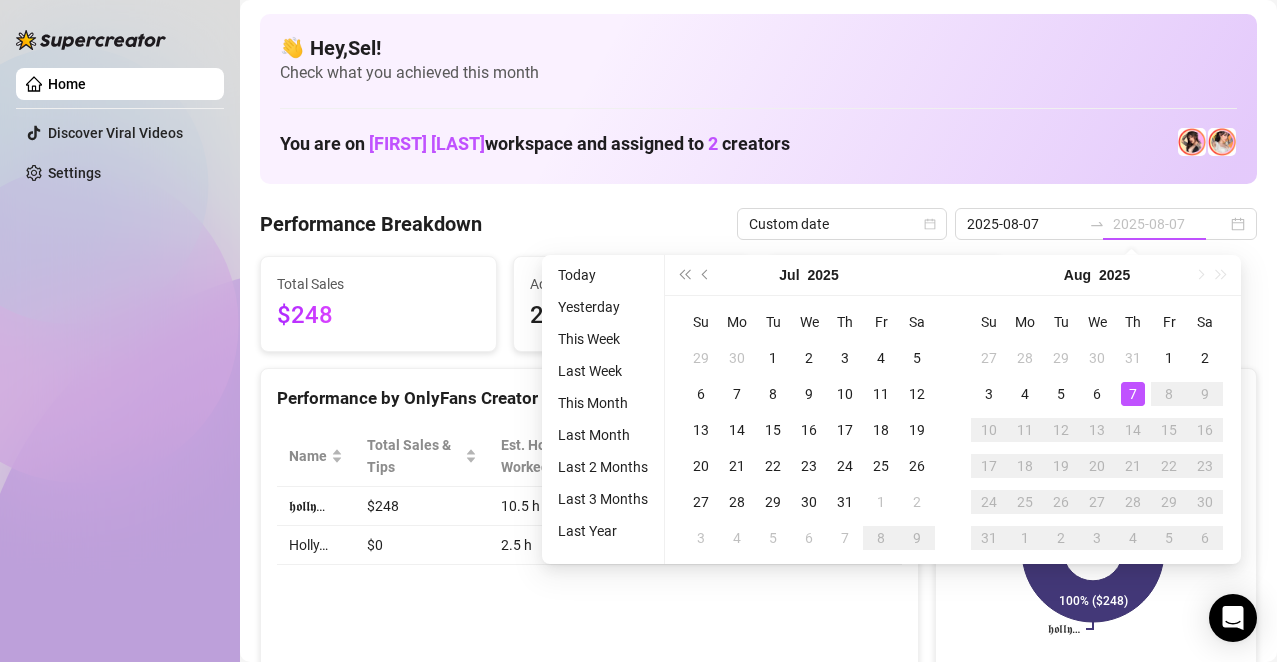 click on "7" at bounding box center (1133, 394) 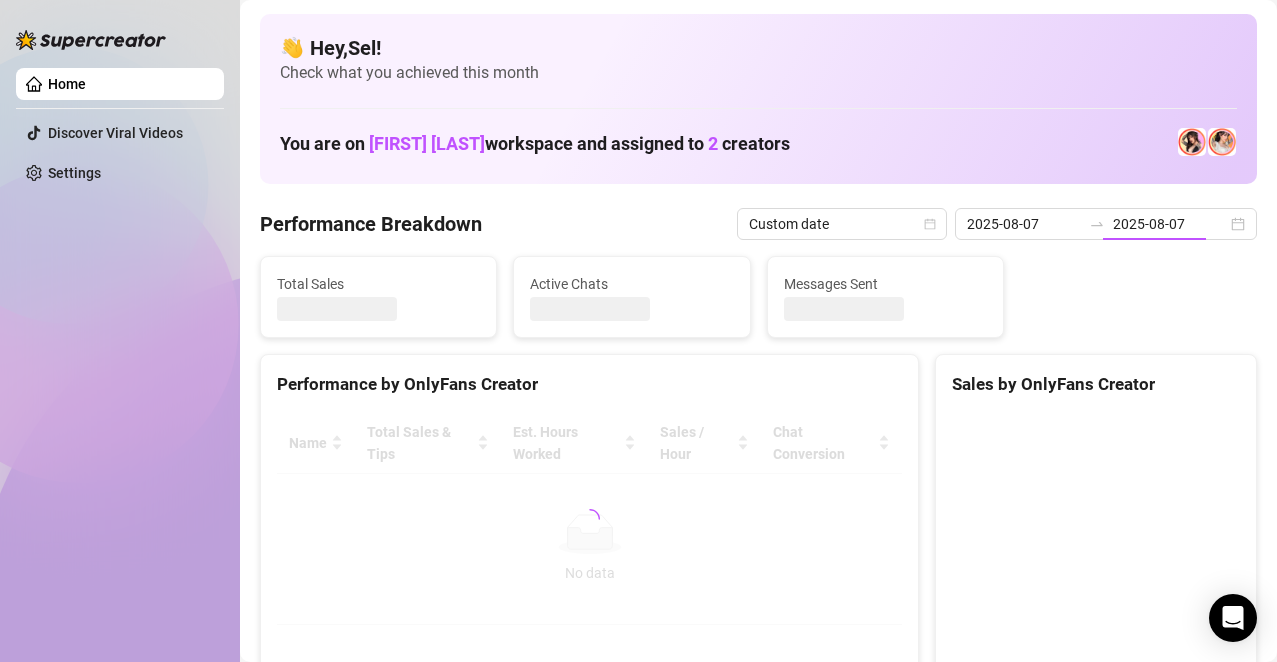 type on "2025-08-07" 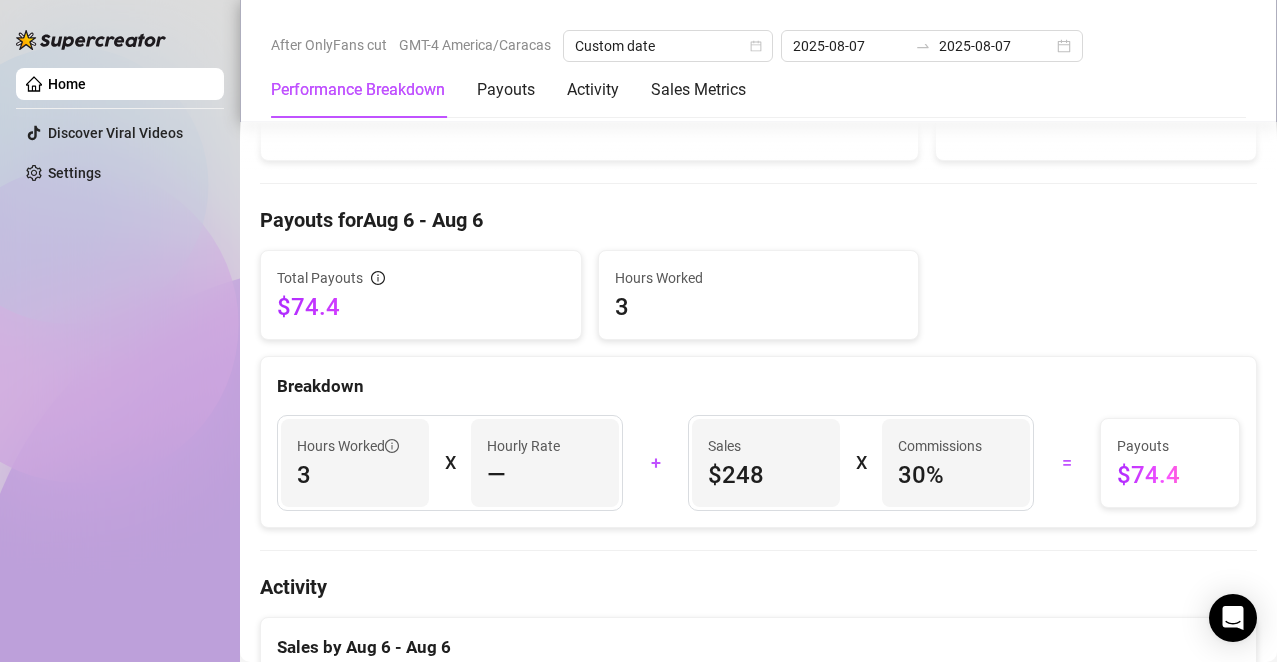 scroll, scrollTop: 537, scrollLeft: 0, axis: vertical 